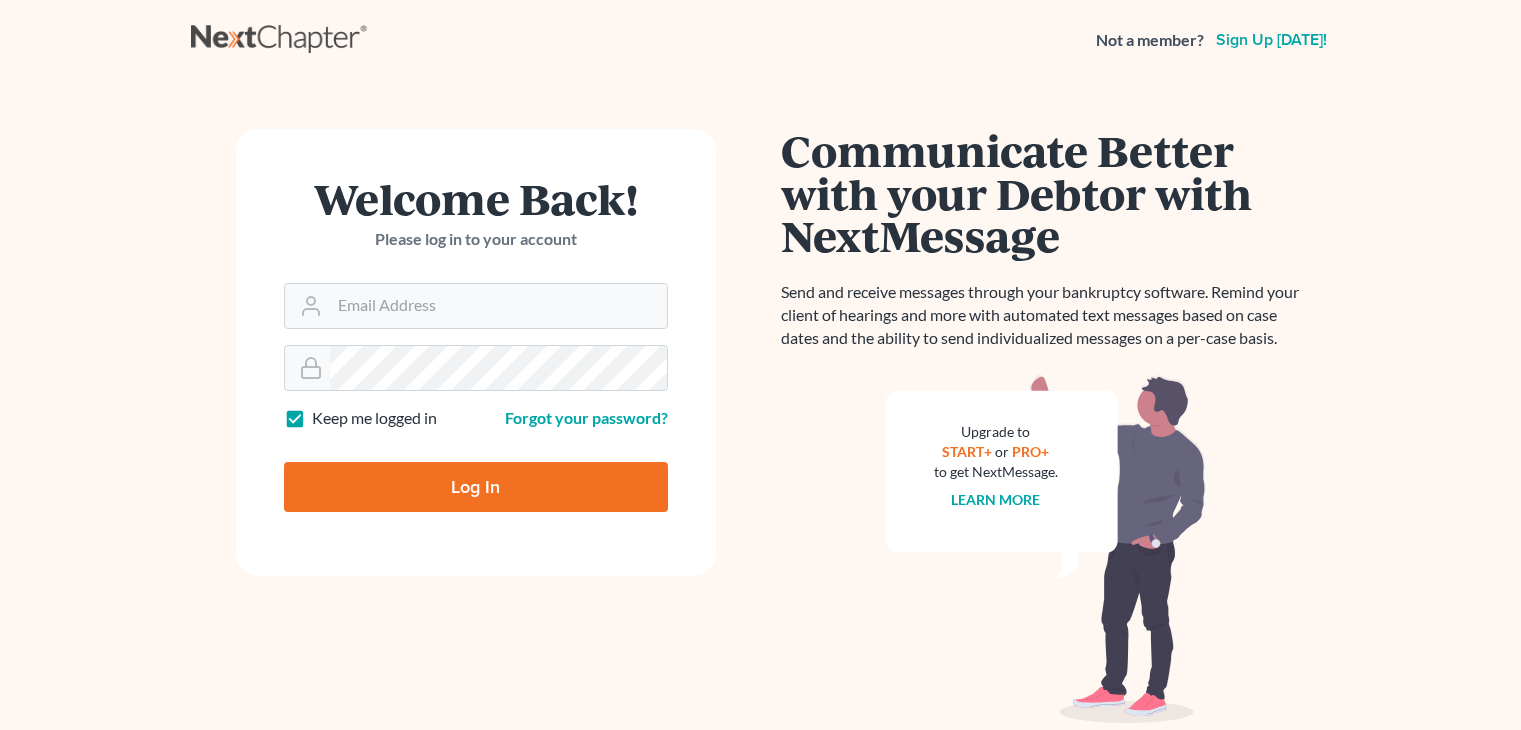 scroll, scrollTop: 0, scrollLeft: 0, axis: both 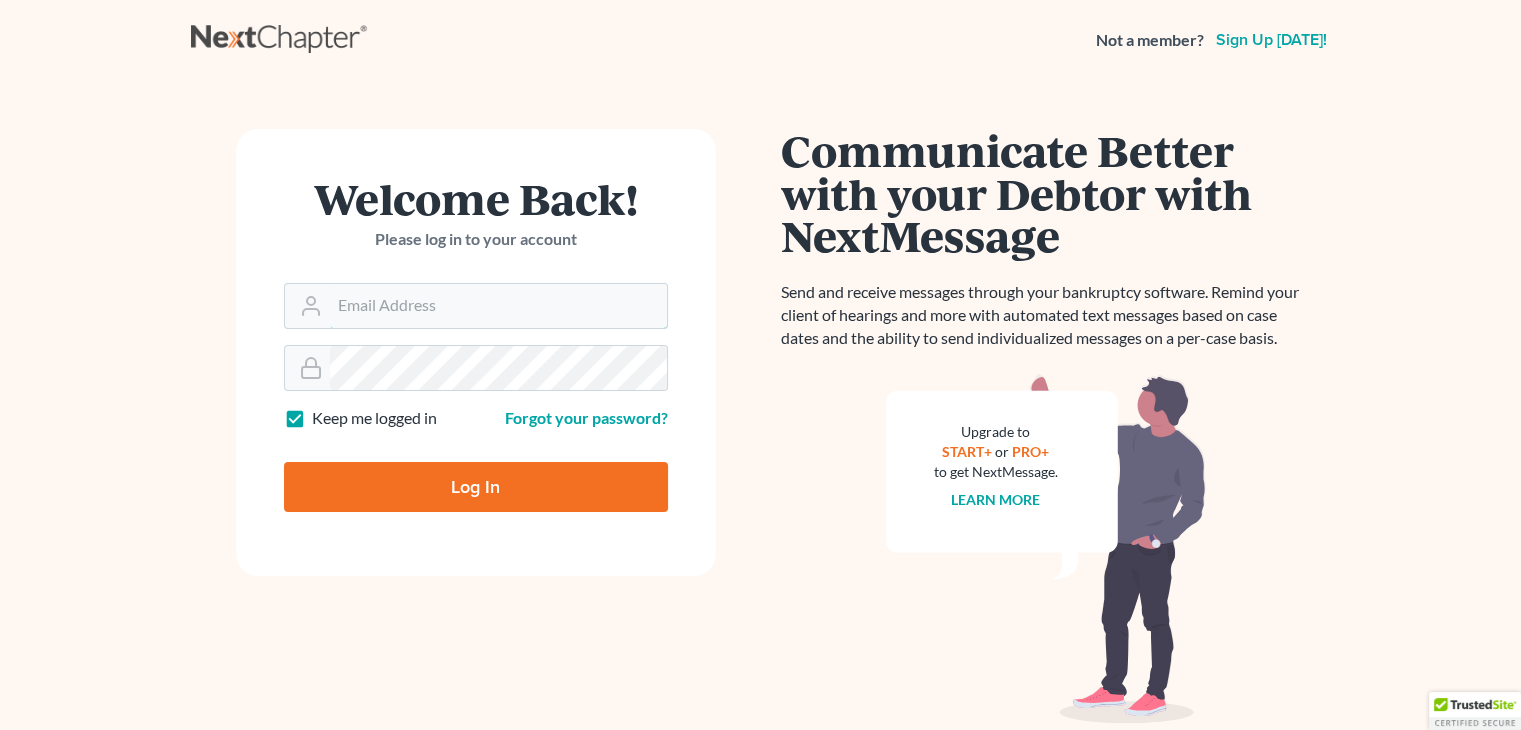 type on "[PERSON_NAME][EMAIL_ADDRESS][DOMAIN_NAME]" 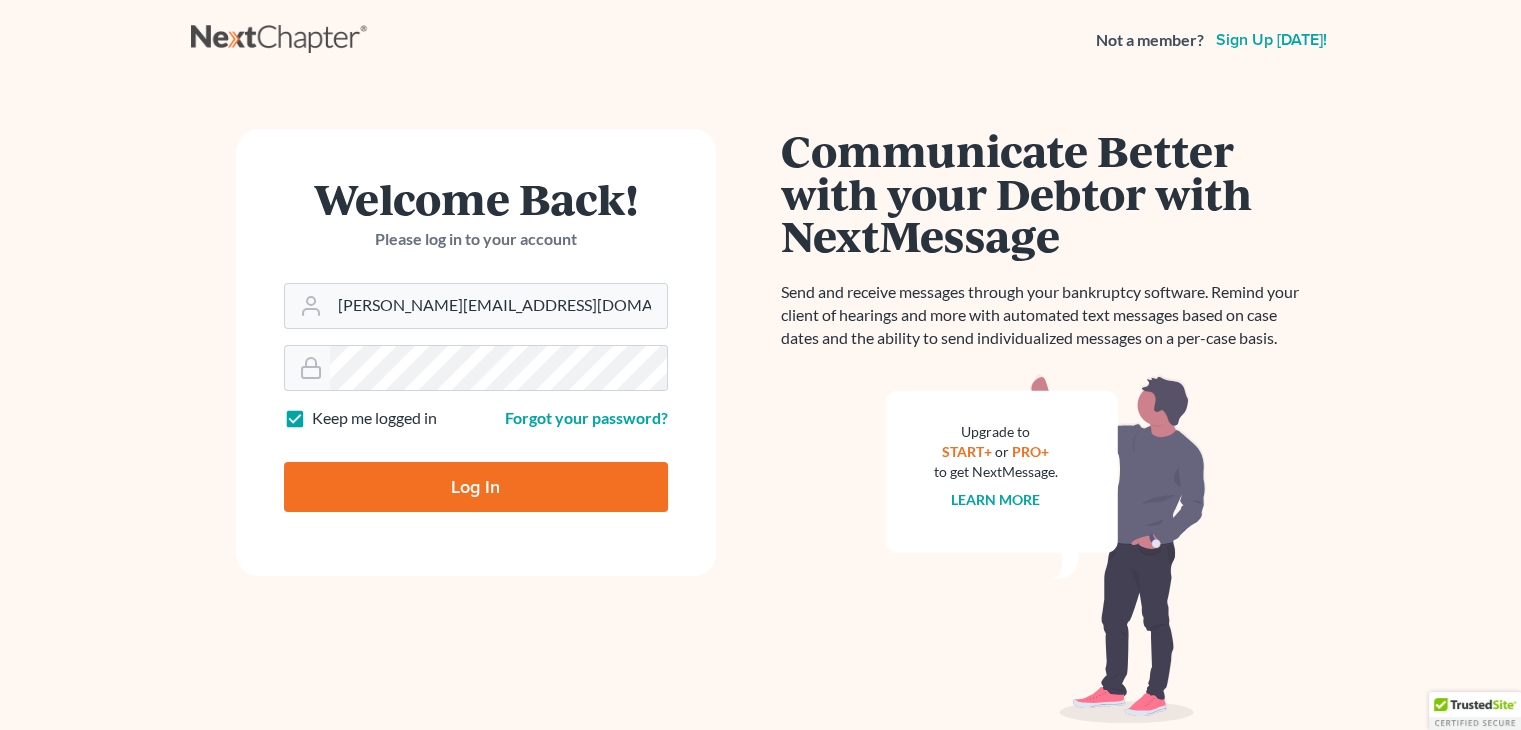 click on "Log In" at bounding box center [476, 487] 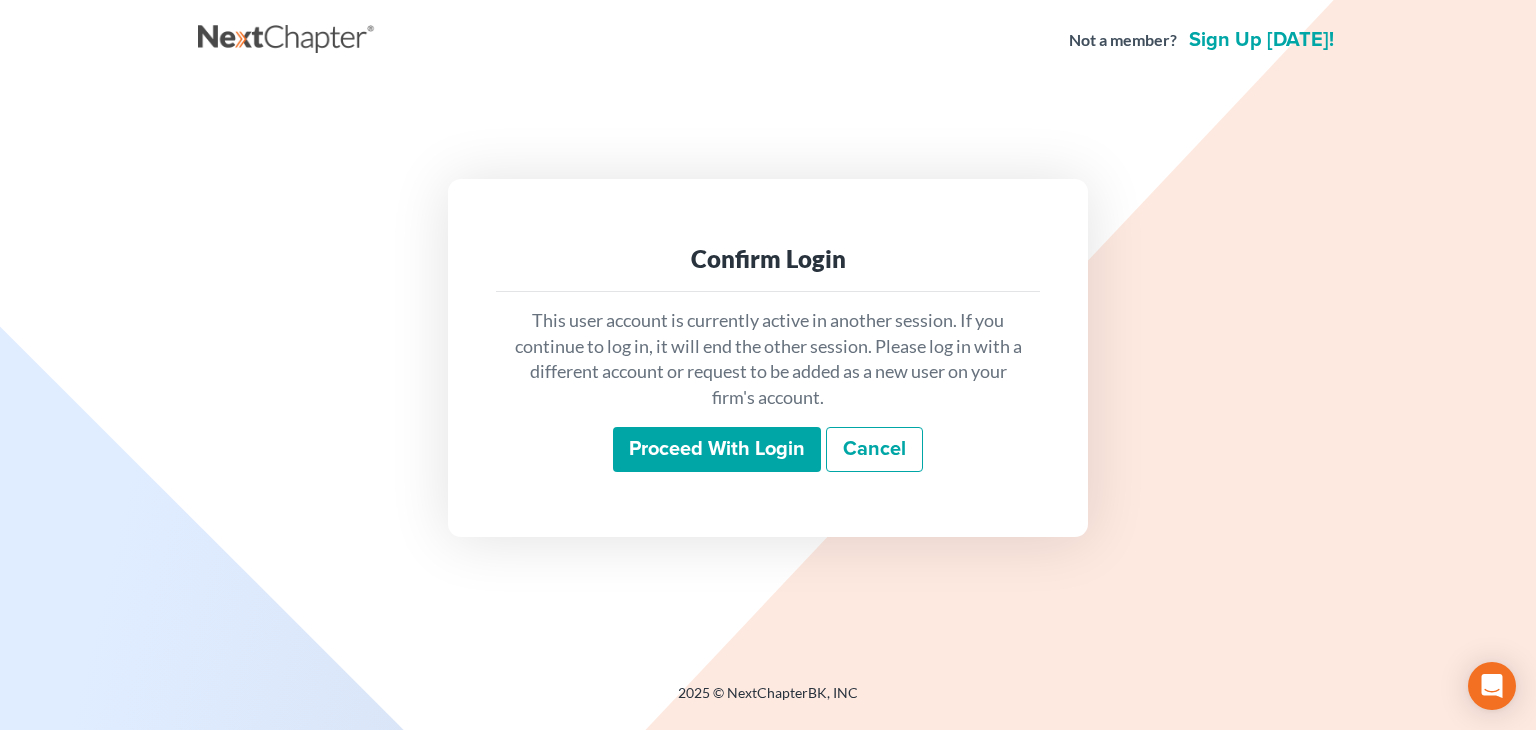 scroll, scrollTop: 0, scrollLeft: 0, axis: both 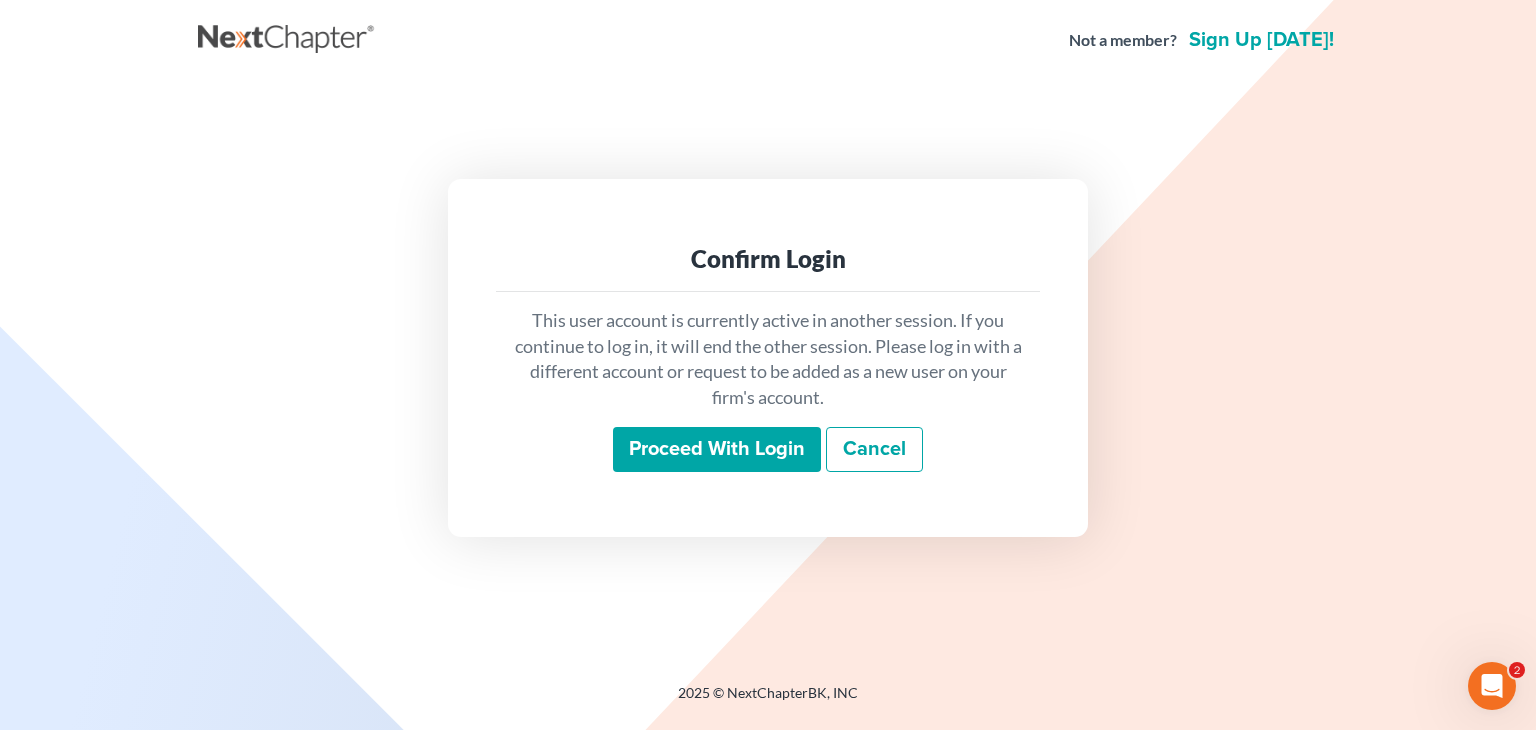 click on "Proceed with login" at bounding box center [717, 450] 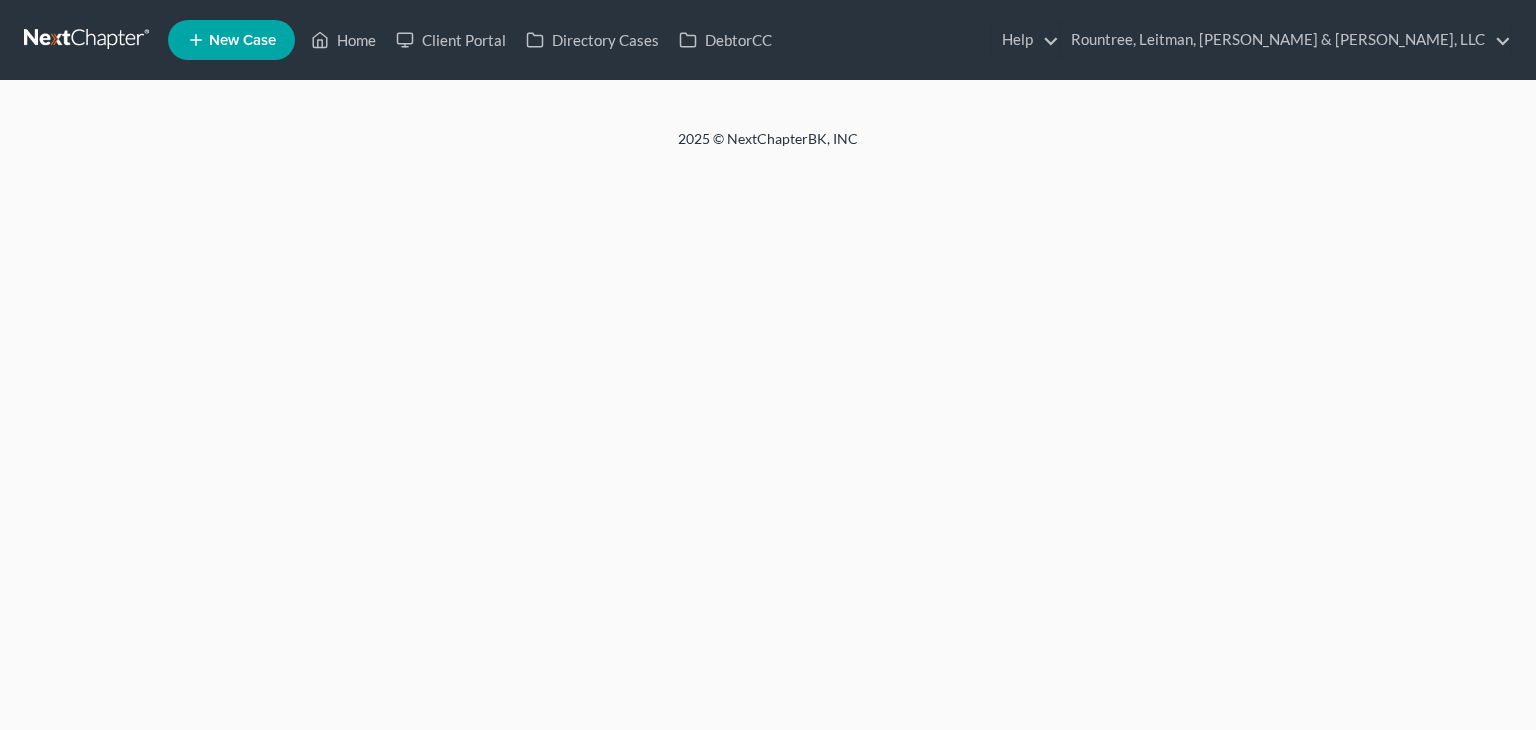 scroll, scrollTop: 0, scrollLeft: 0, axis: both 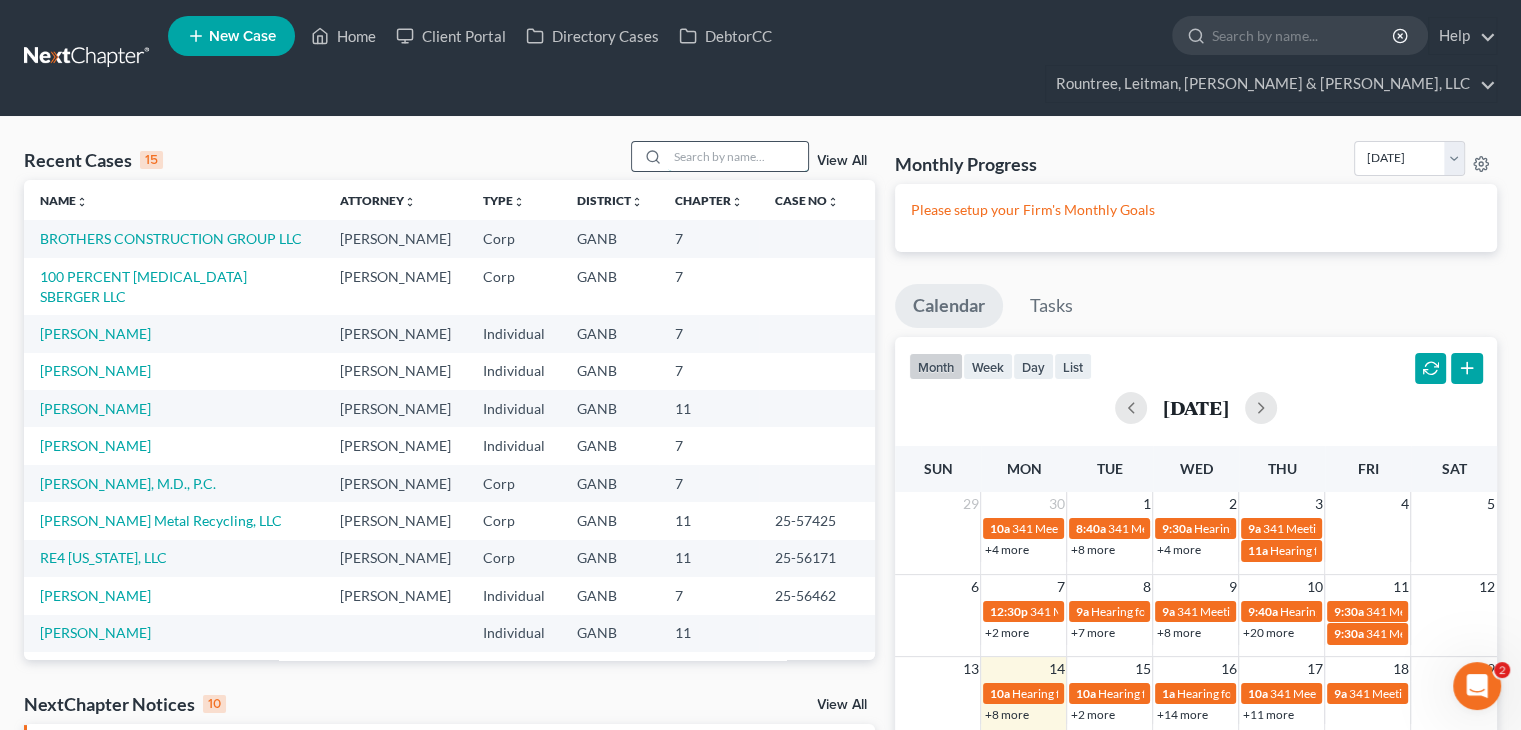 click at bounding box center [738, 156] 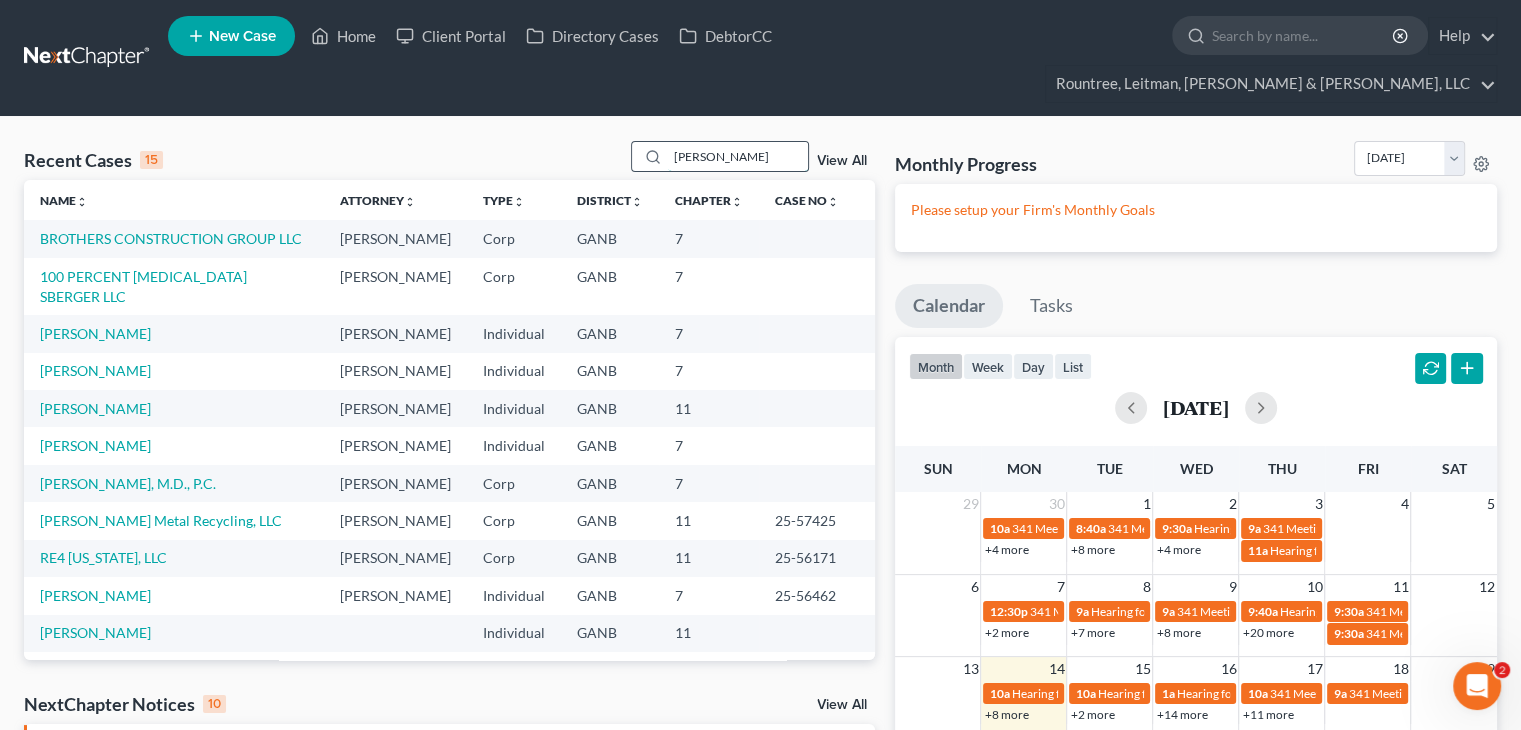 type on "granger" 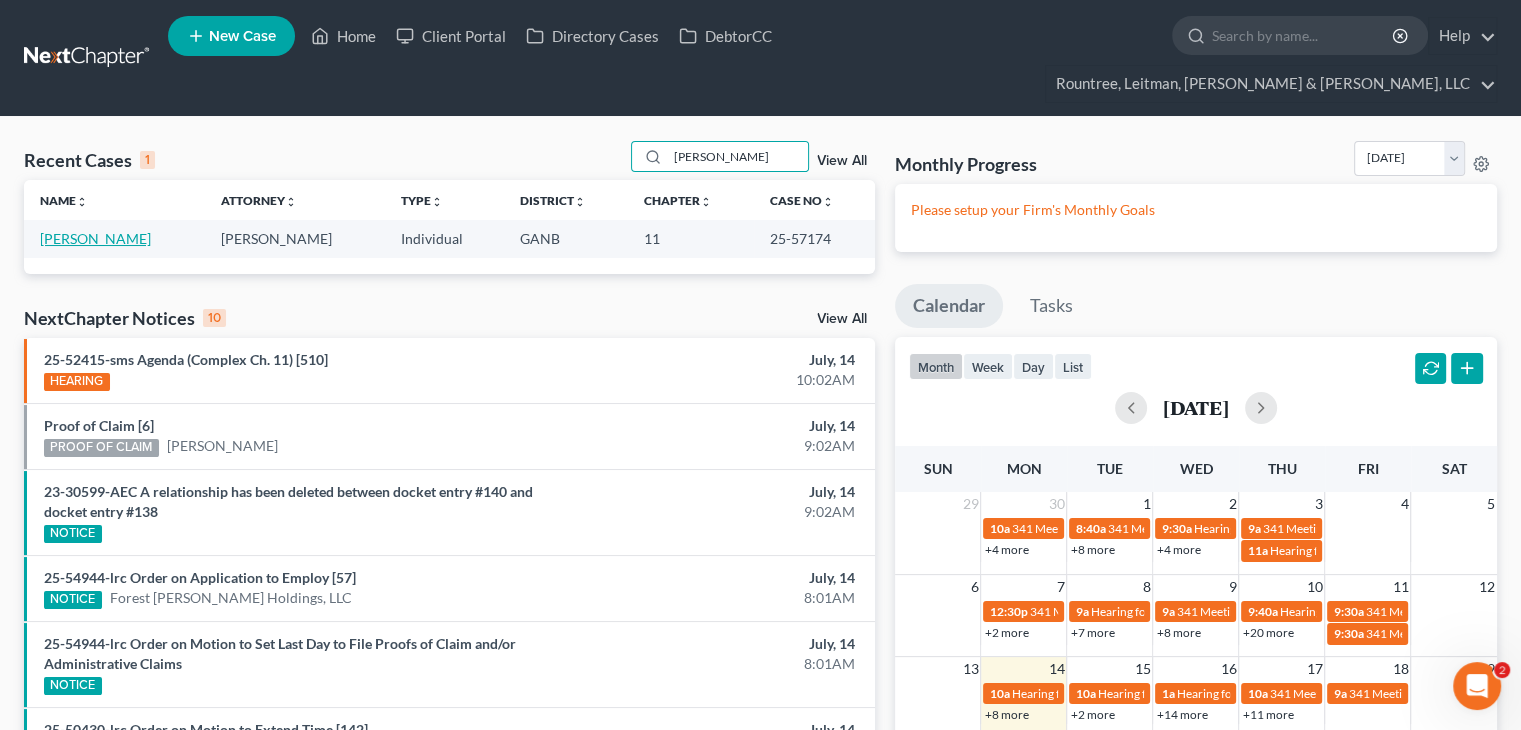 click on "Granger, Debbie" at bounding box center (95, 238) 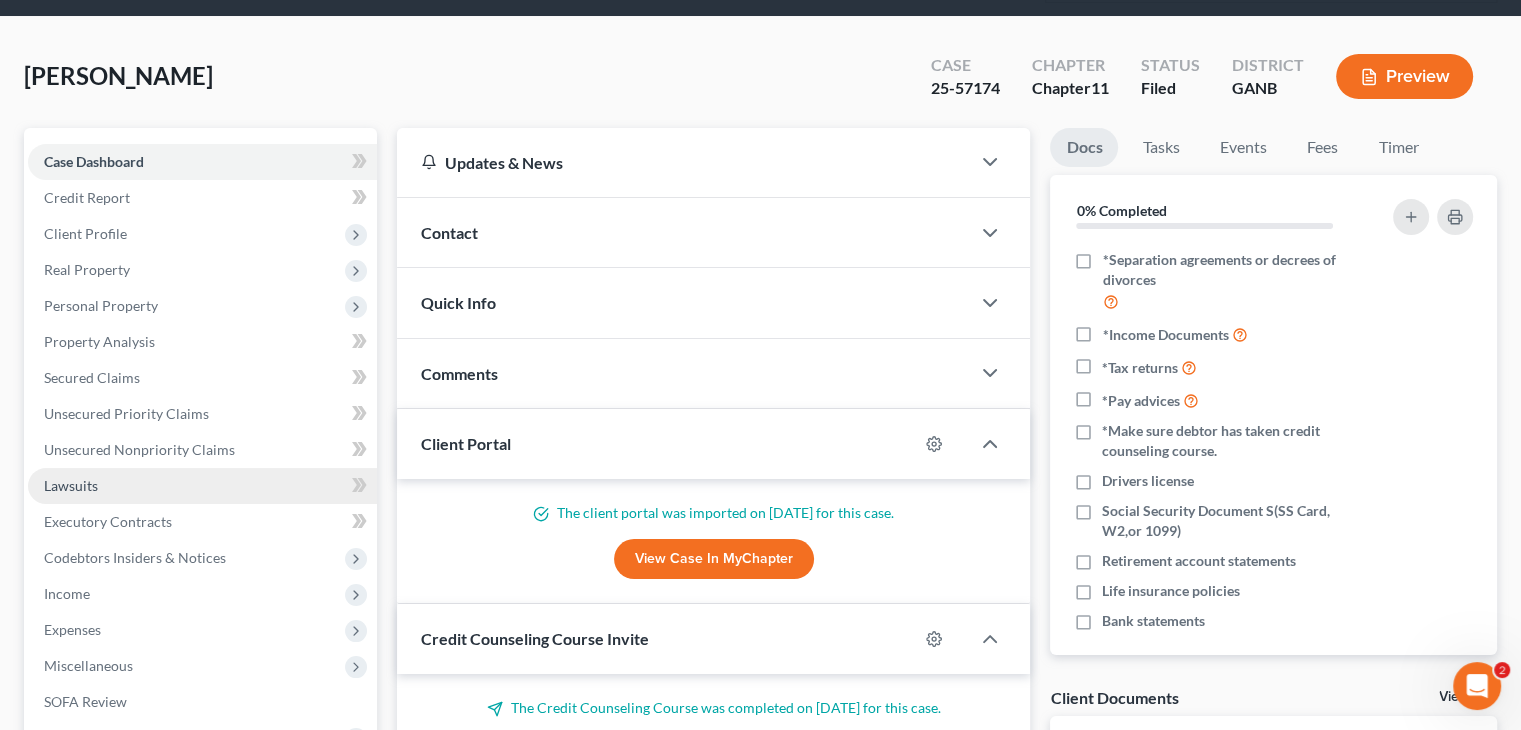 click on "Lawsuits" at bounding box center (71, 485) 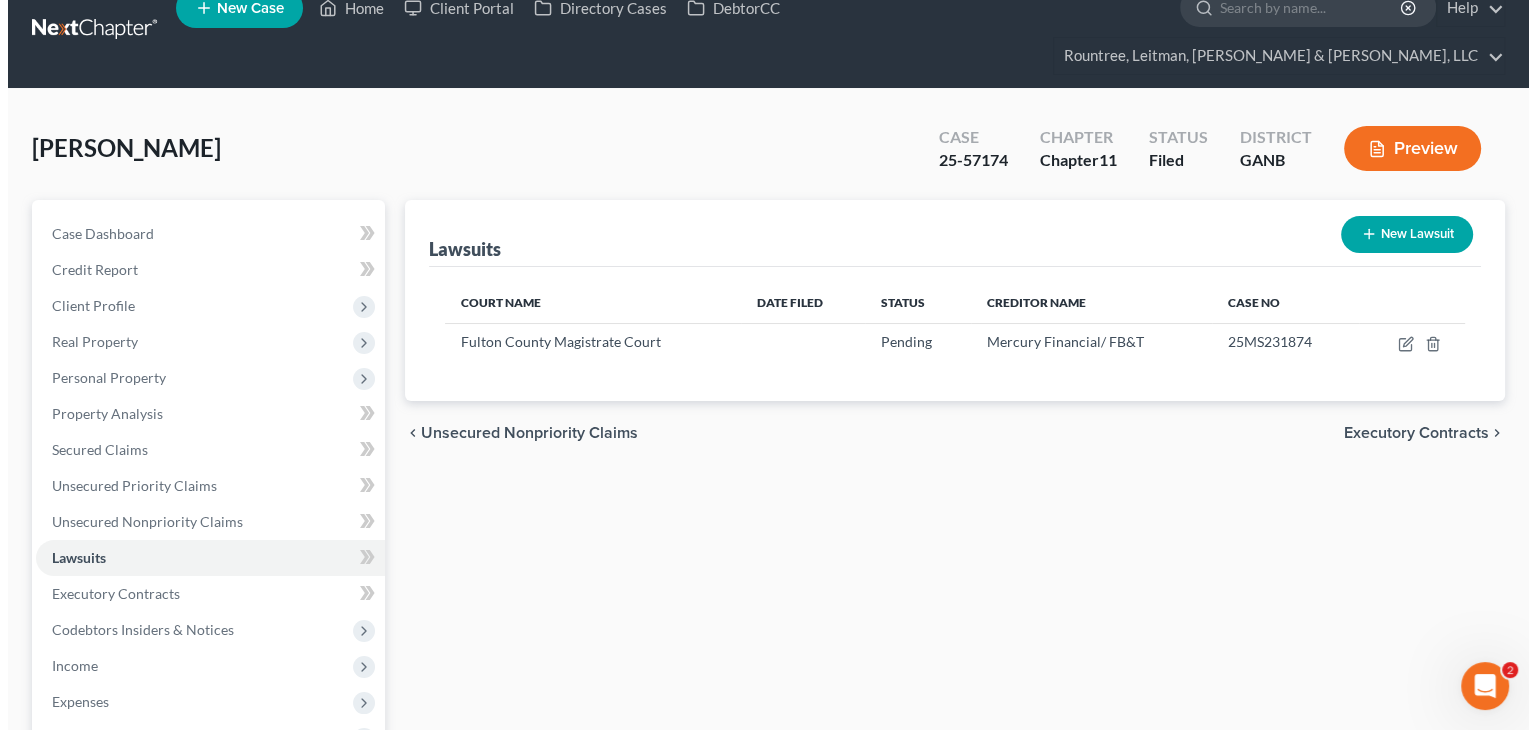 scroll, scrollTop: 0, scrollLeft: 0, axis: both 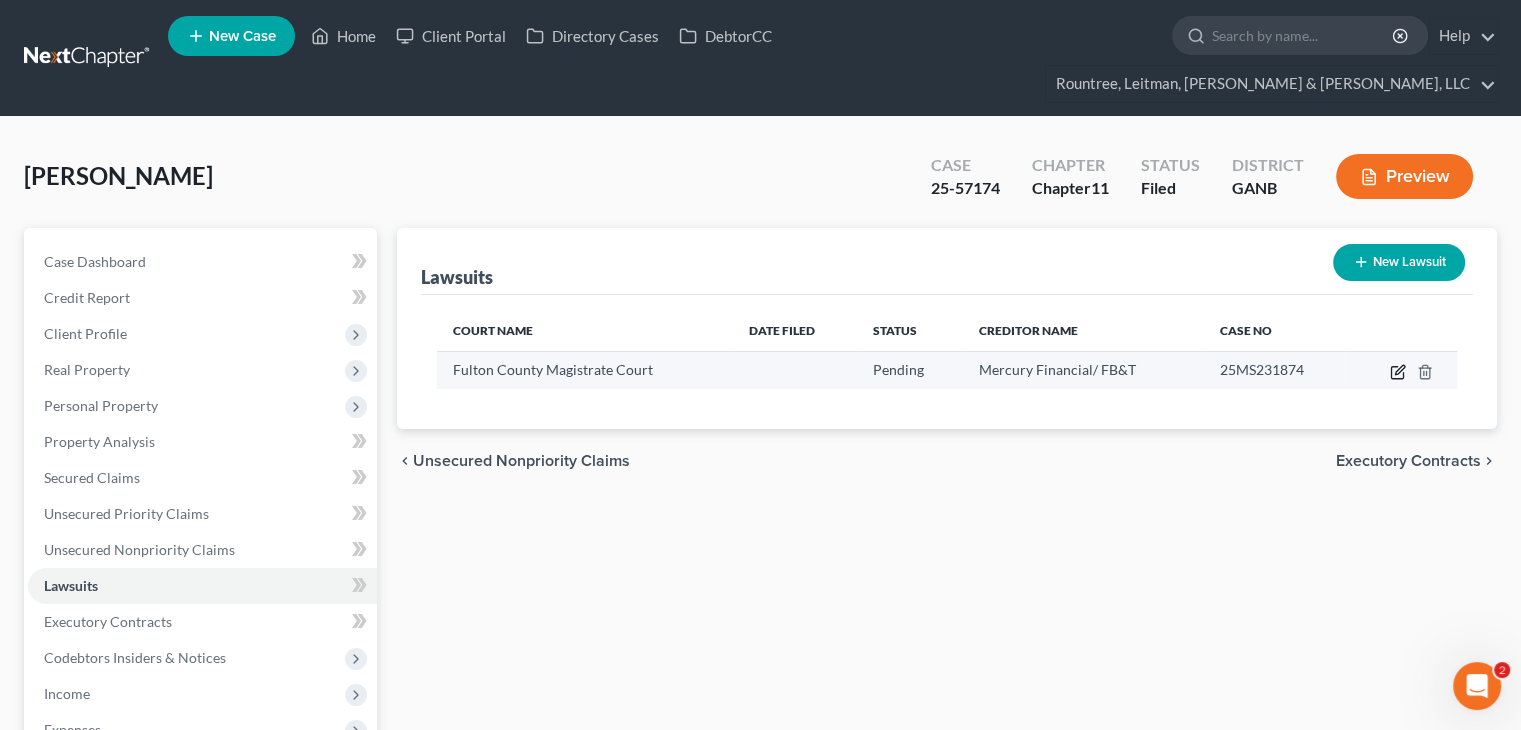 click 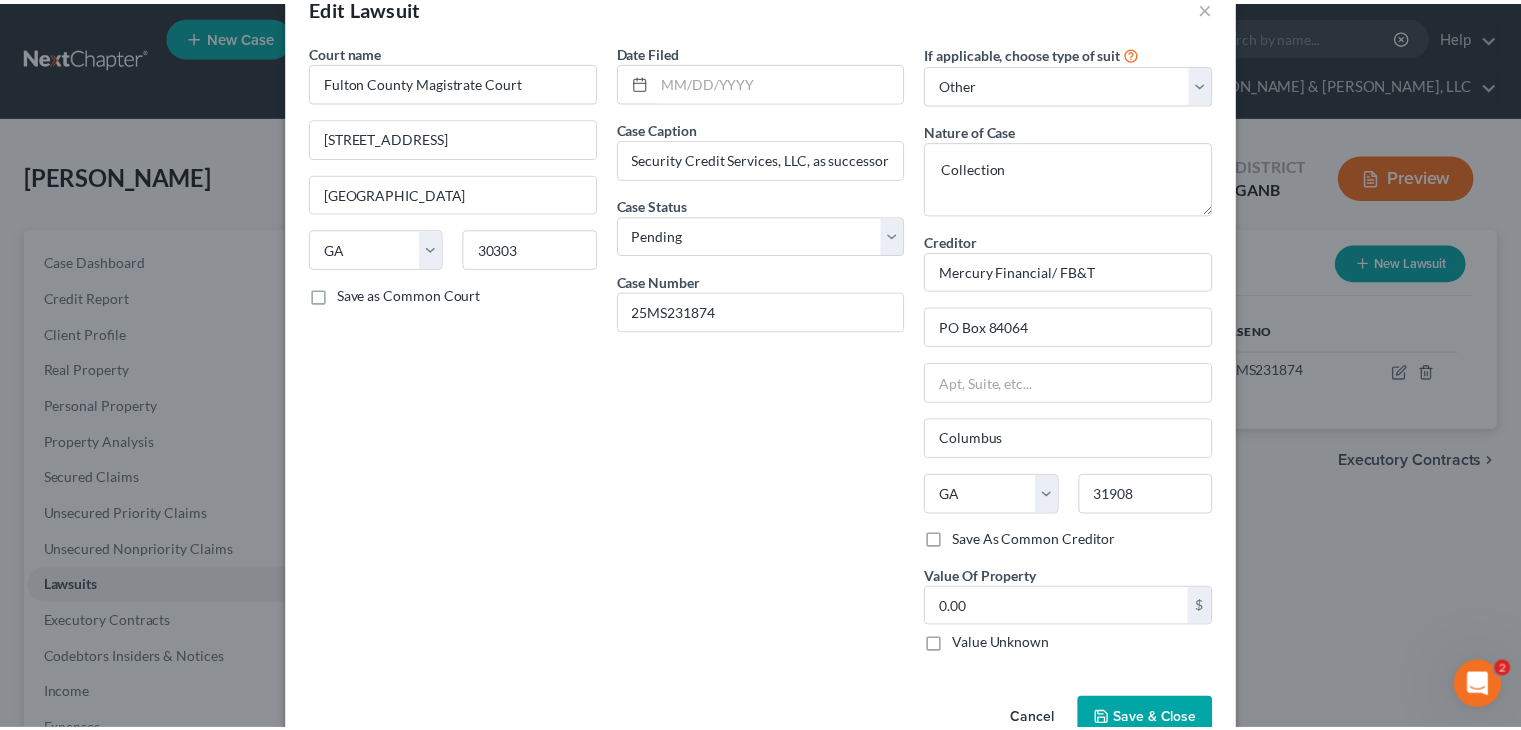 scroll, scrollTop: 100, scrollLeft: 0, axis: vertical 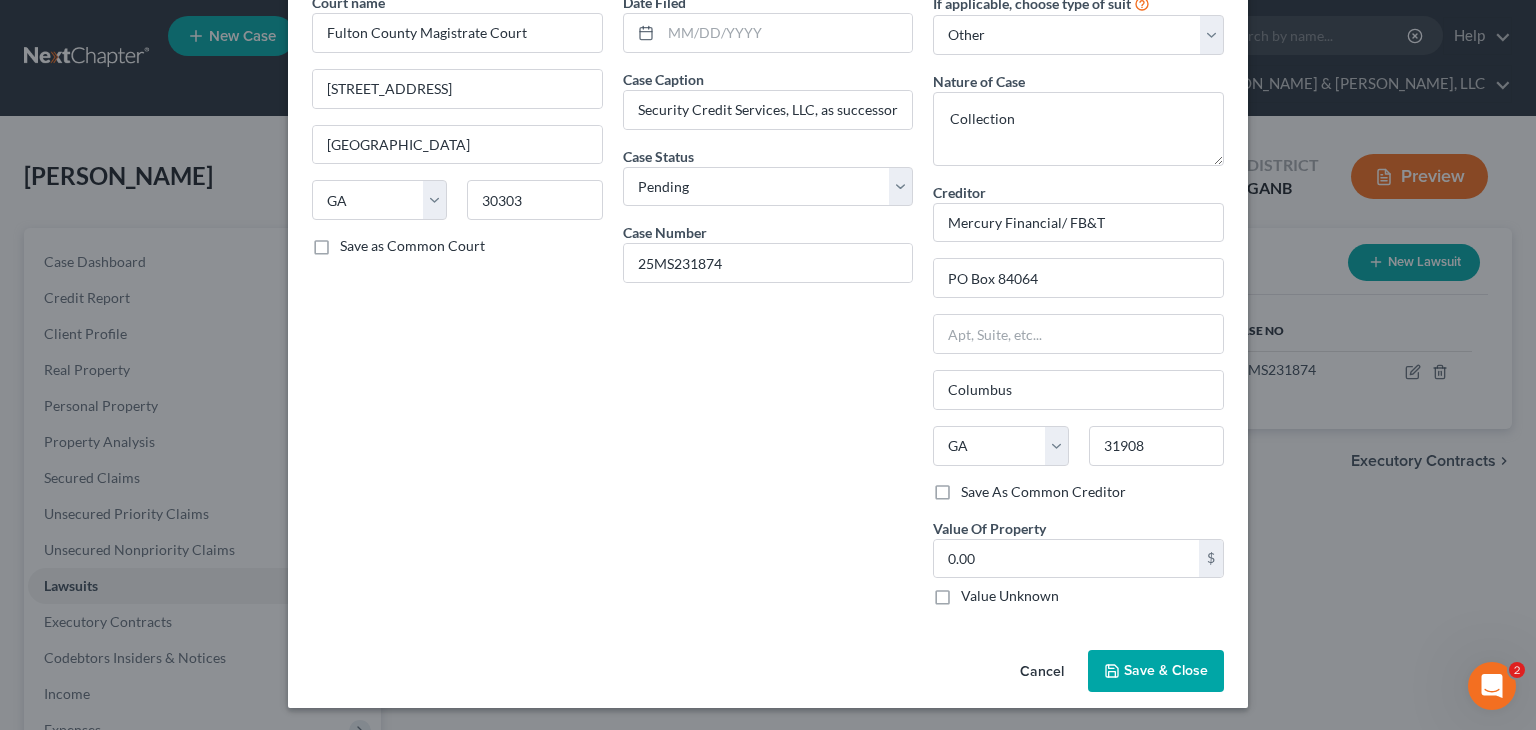 click on "Save & Close" at bounding box center [1166, 670] 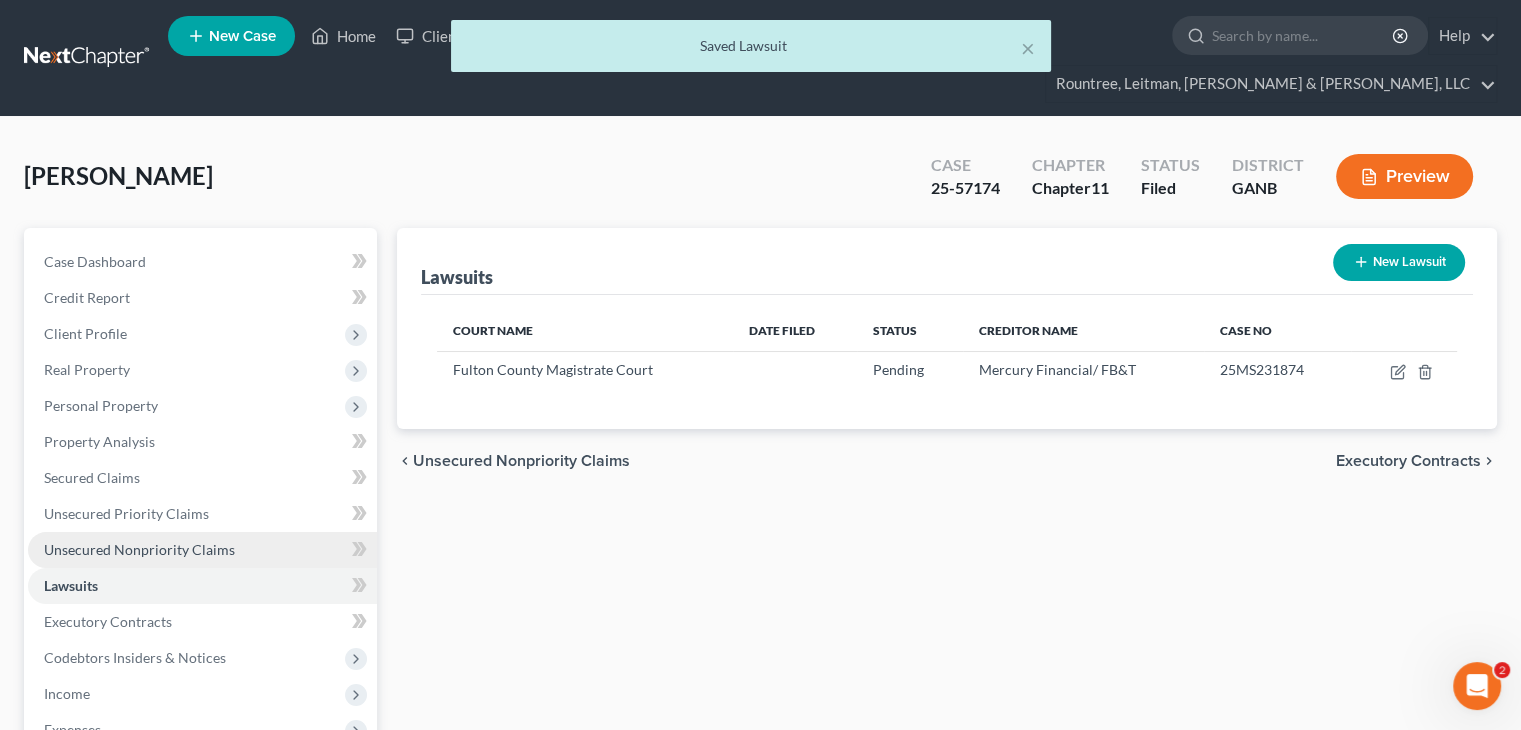 click on "Unsecured Nonpriority Claims" at bounding box center [202, 550] 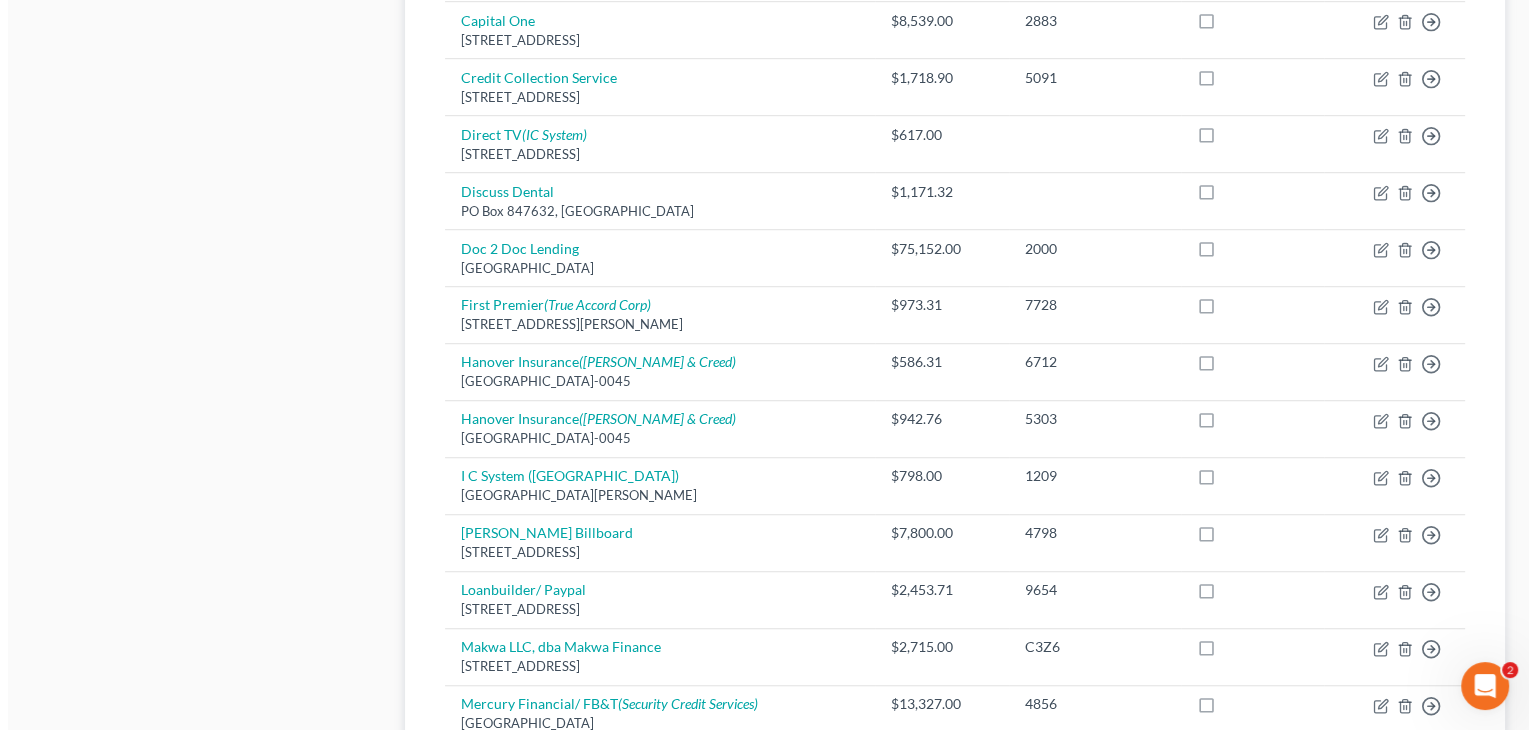 scroll, scrollTop: 1578, scrollLeft: 0, axis: vertical 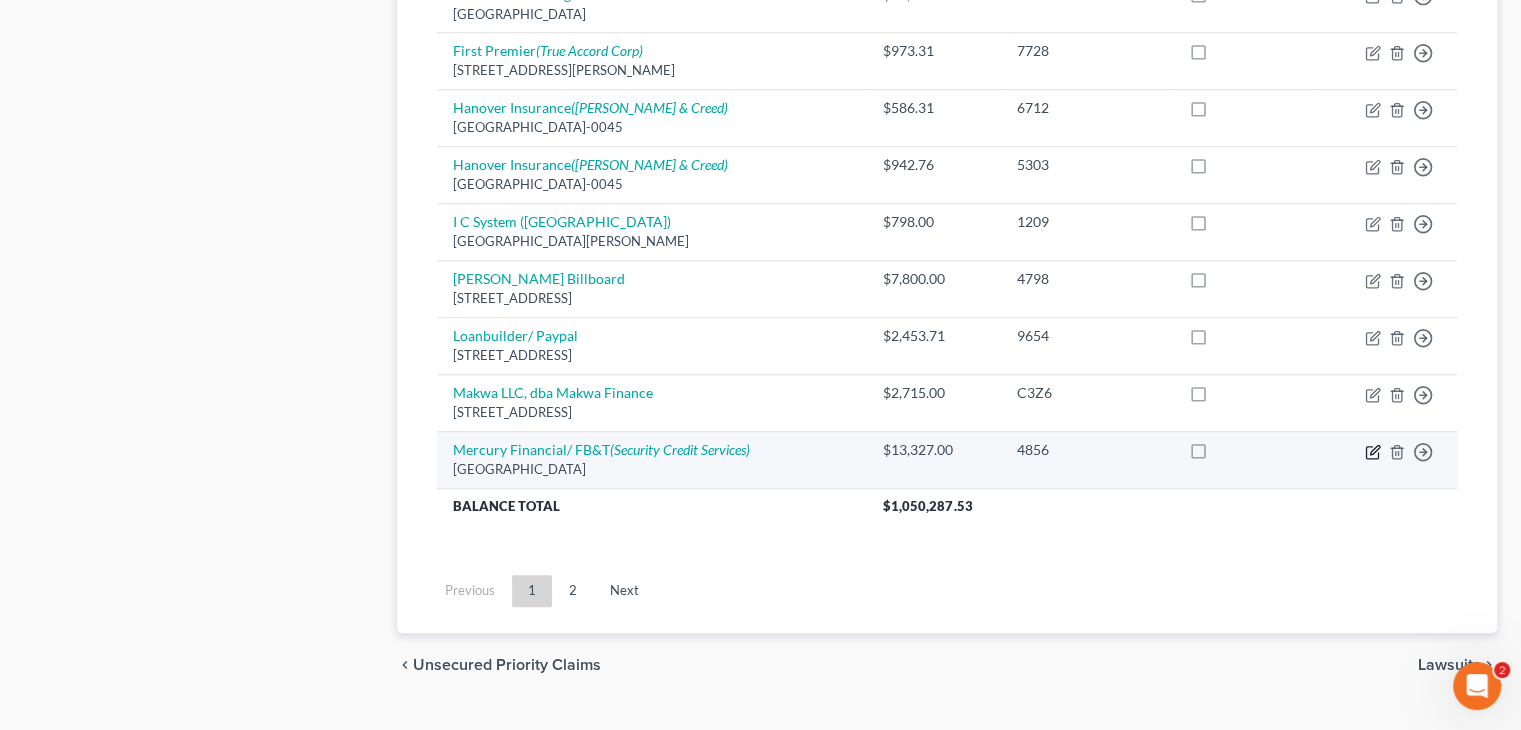 click 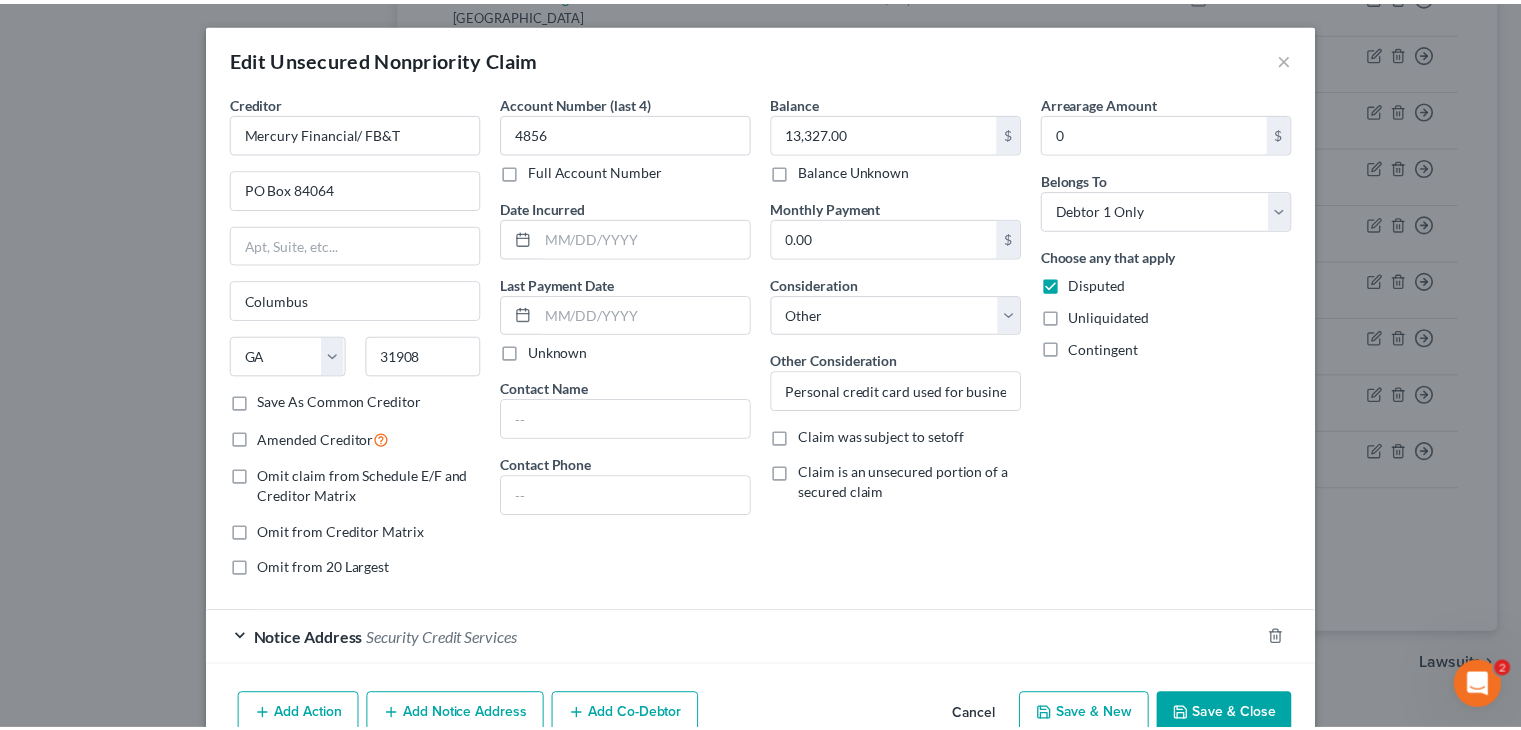 scroll, scrollTop: 101, scrollLeft: 0, axis: vertical 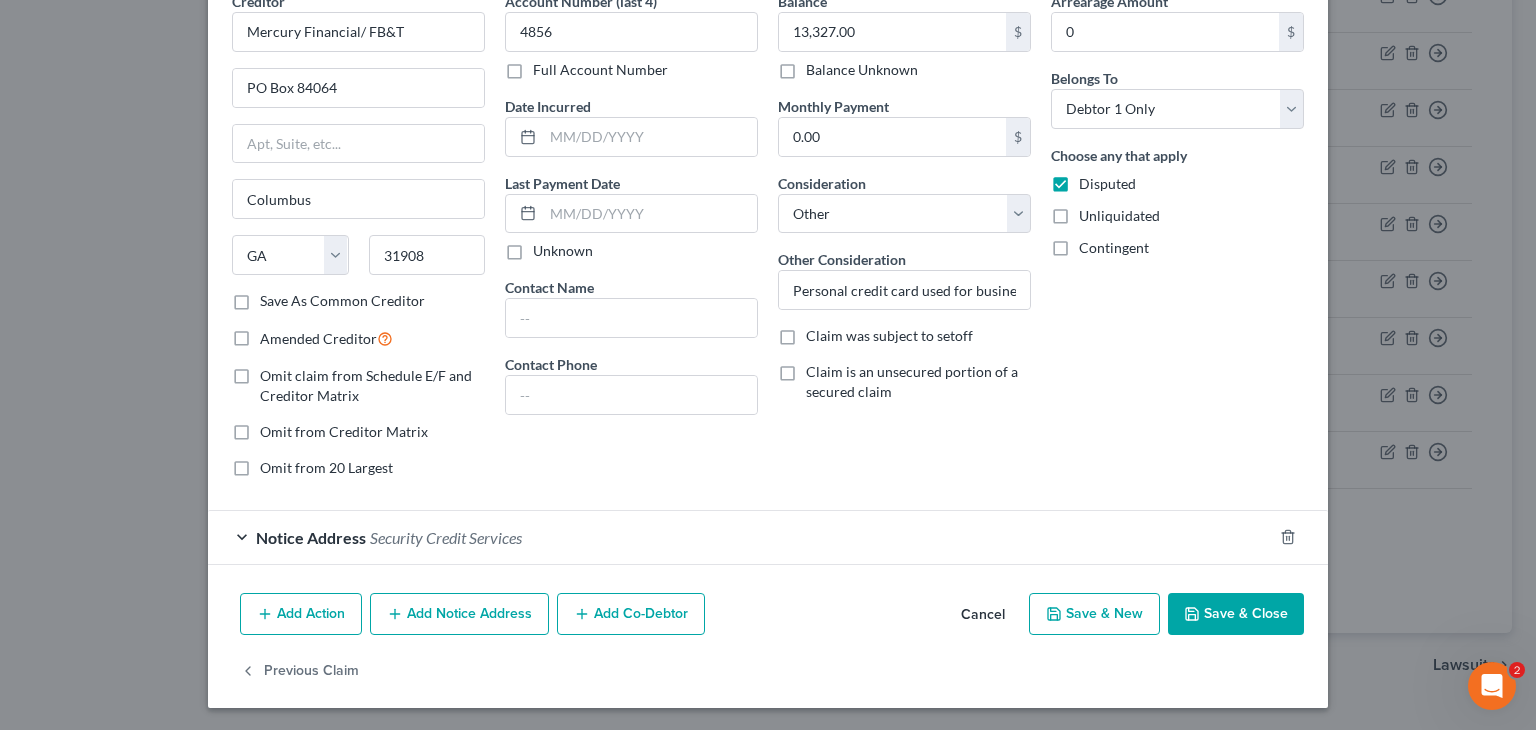 click on "Save & Close" at bounding box center (1236, 614) 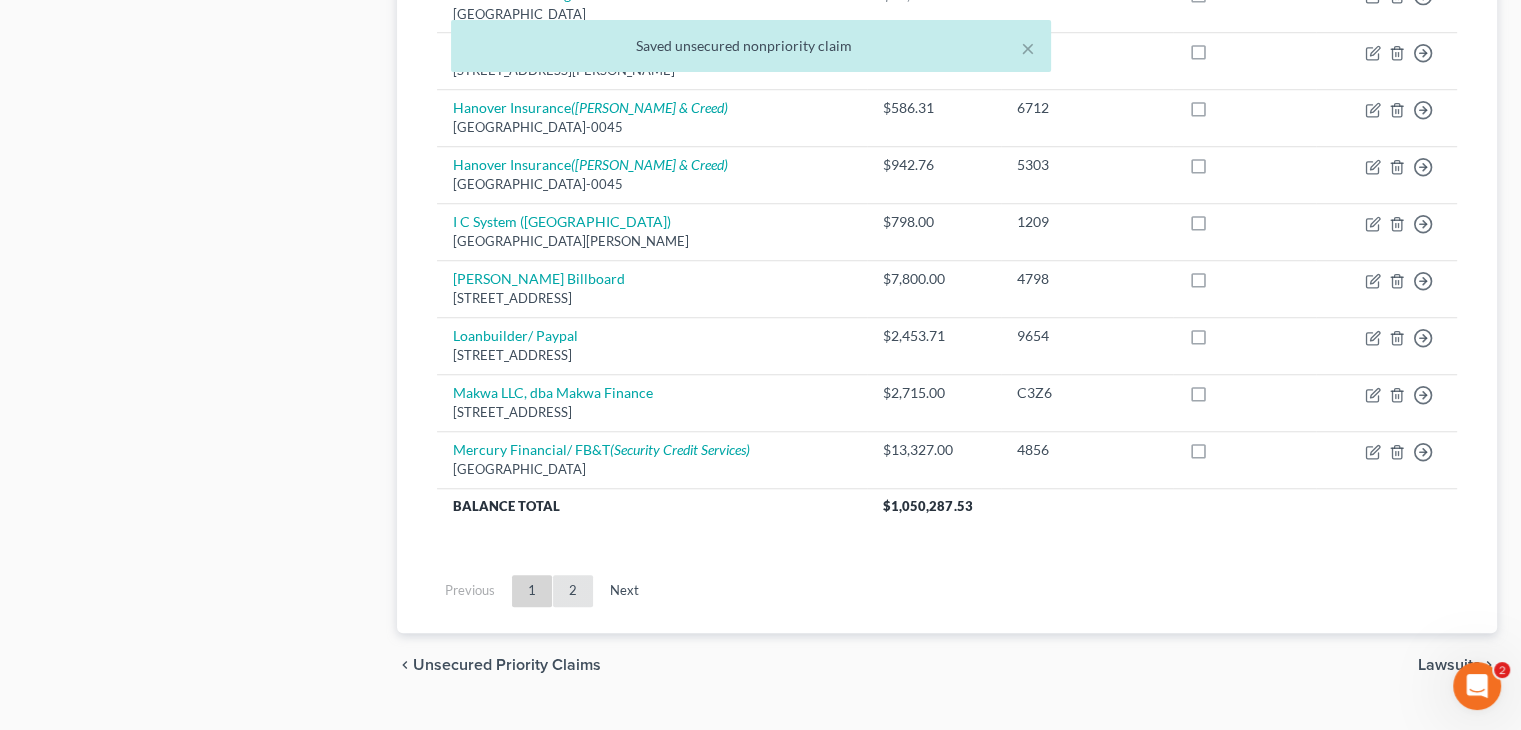 click on "2" at bounding box center [573, 591] 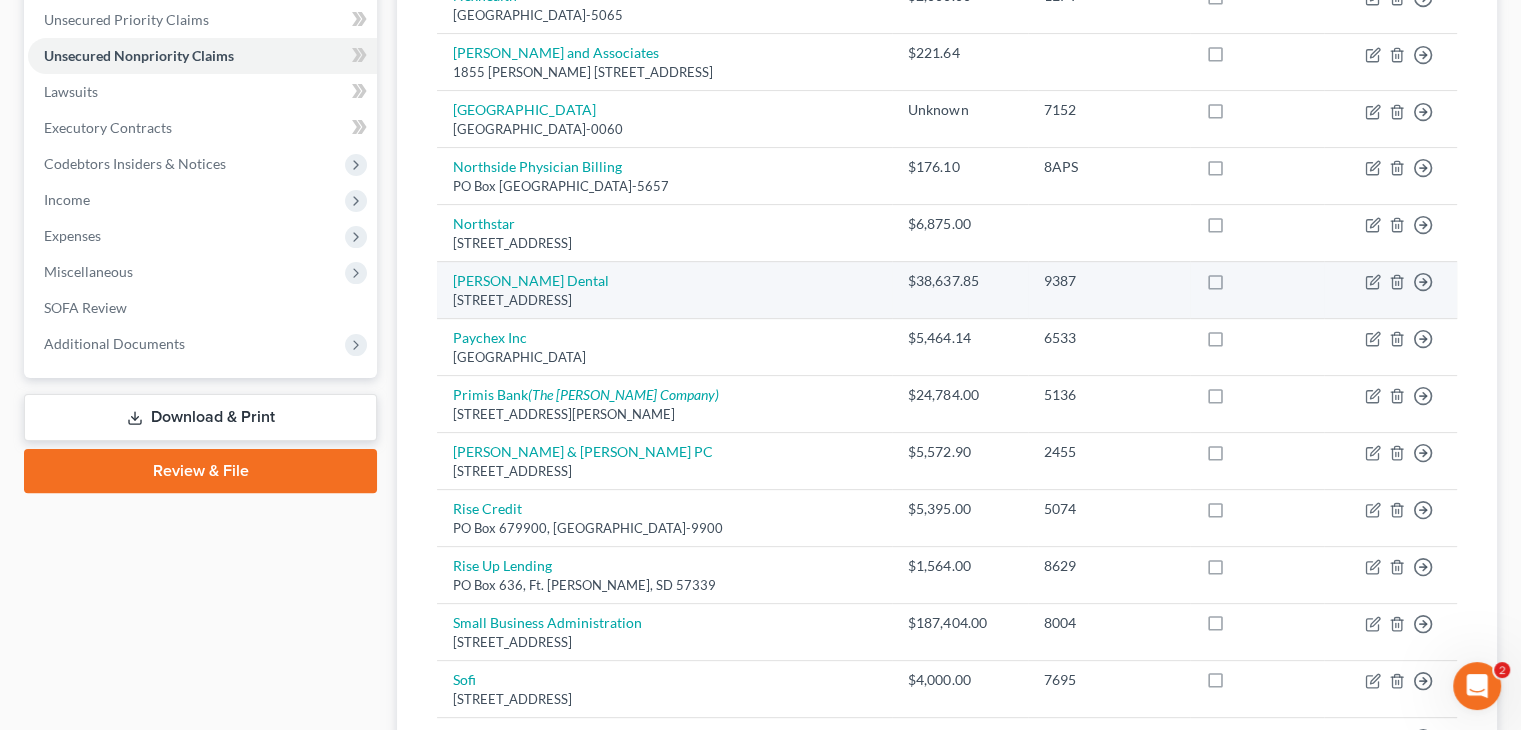 scroll, scrollTop: 0, scrollLeft: 0, axis: both 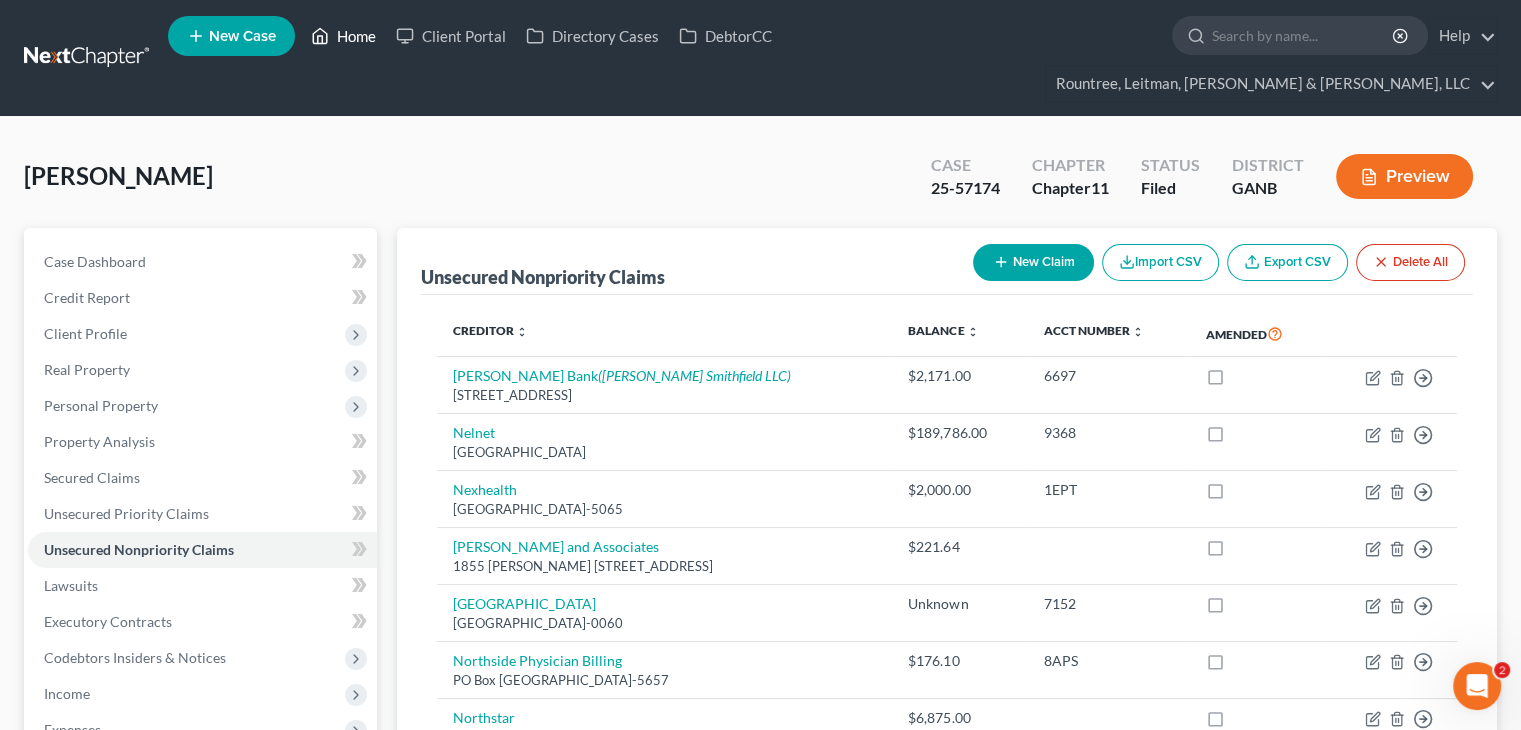 click on "Home" at bounding box center (343, 36) 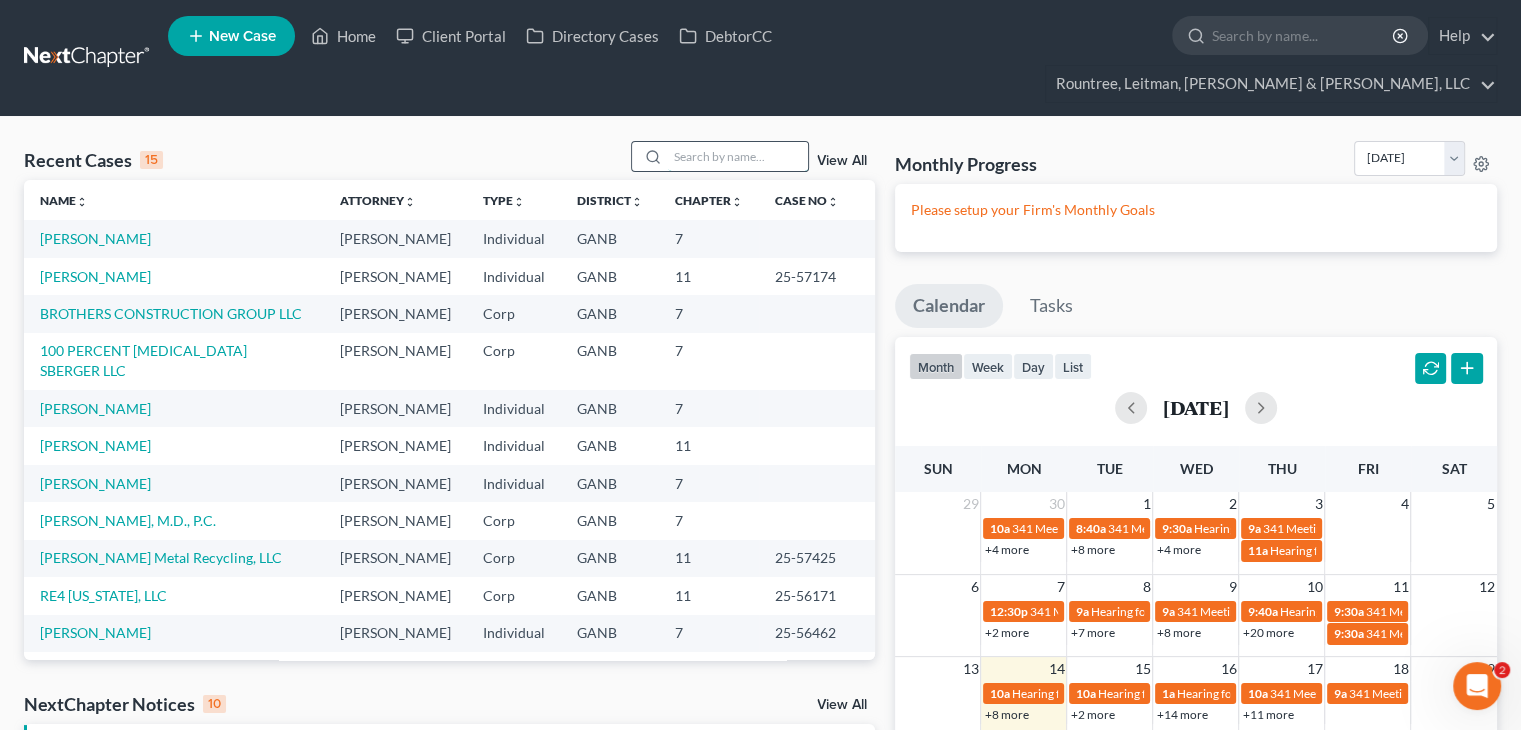 click at bounding box center (738, 156) 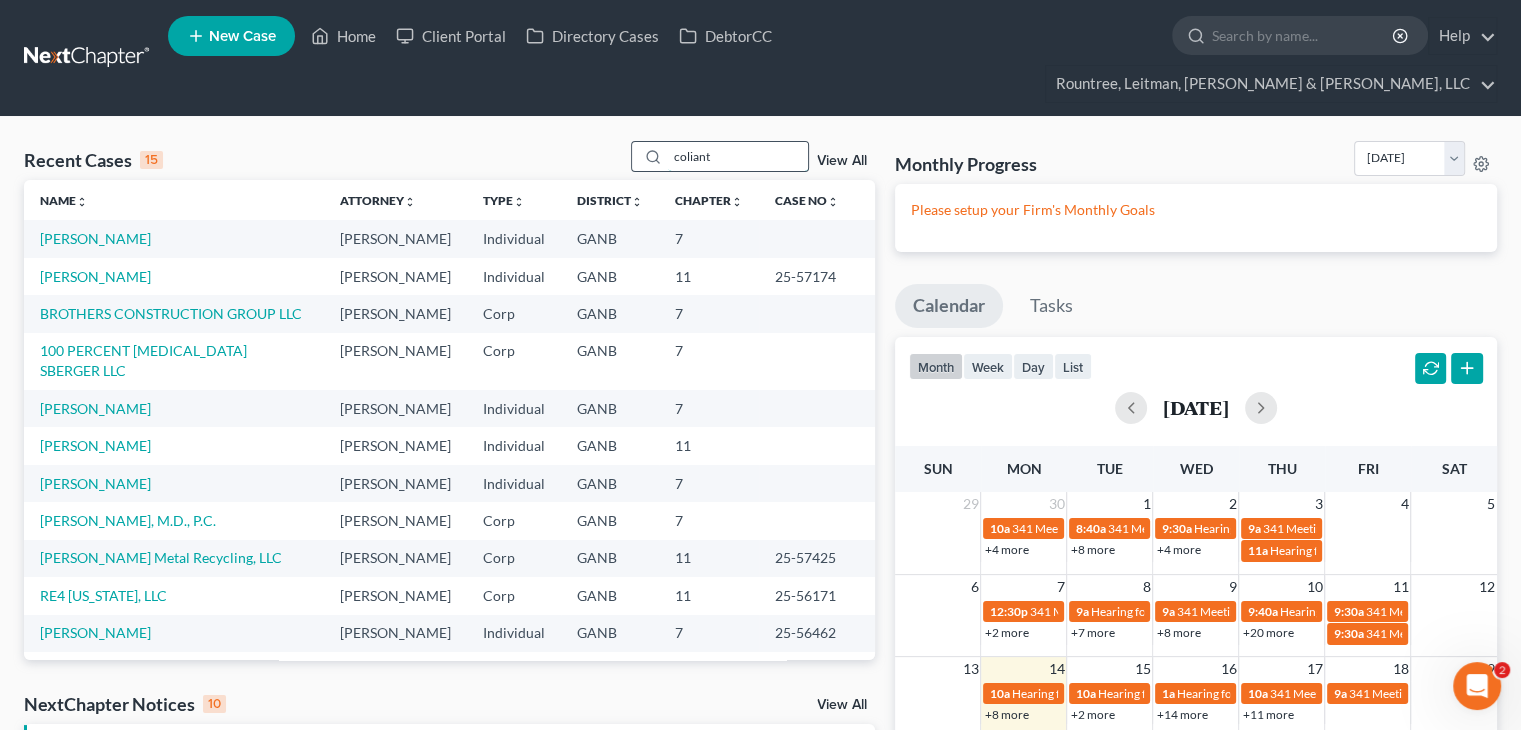 type on "coliant" 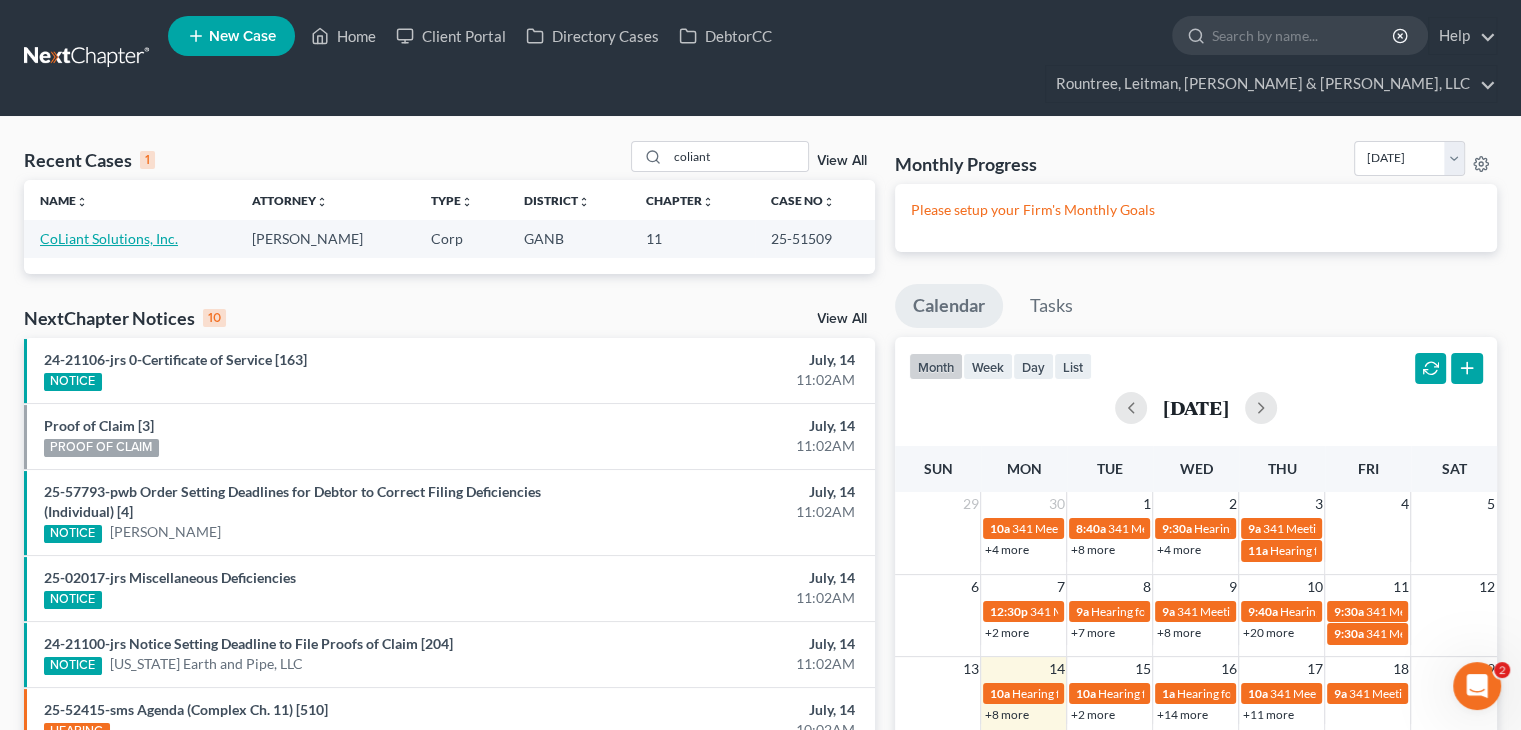 click on "CoLiant Solutions, Inc." at bounding box center (109, 238) 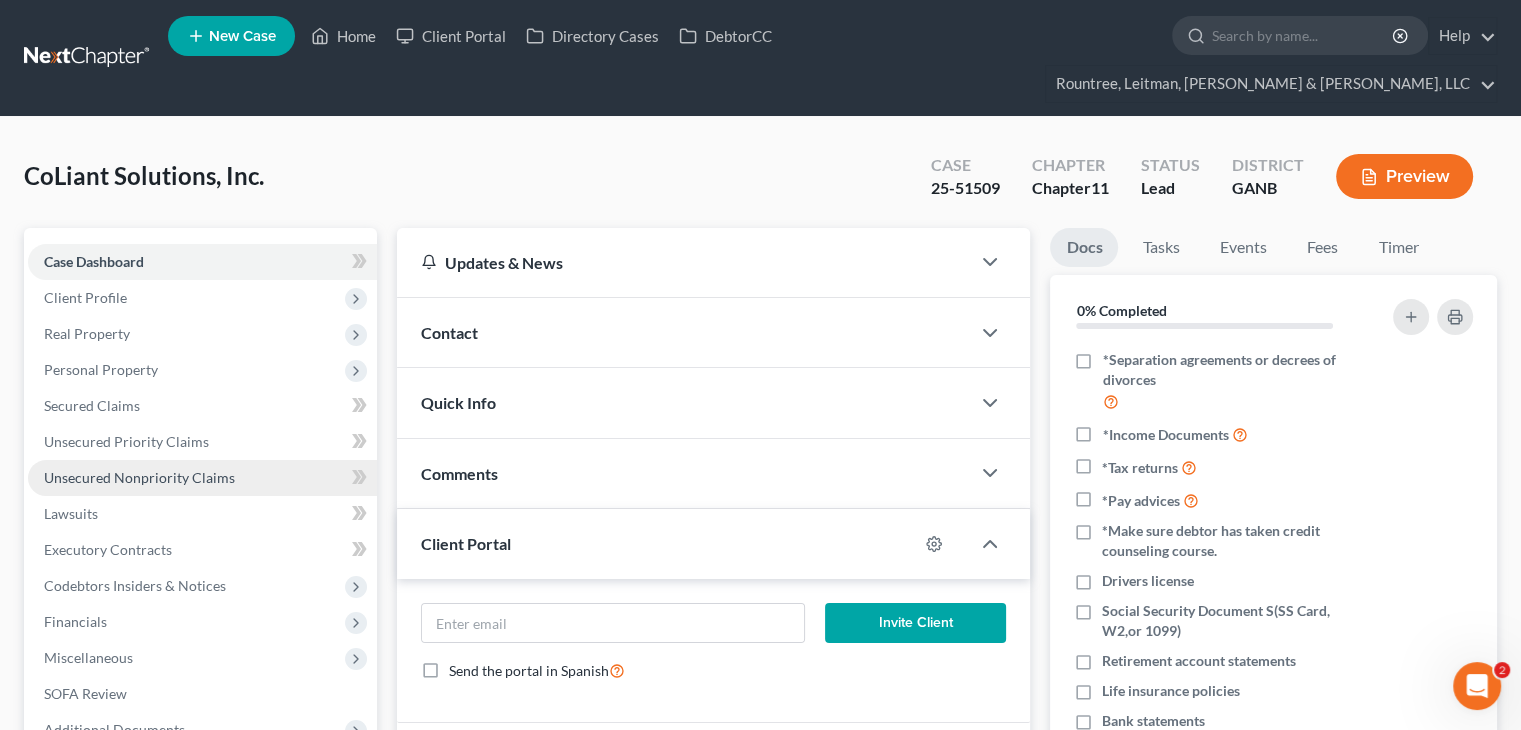 click on "Unsecured Nonpriority Claims" at bounding box center (139, 477) 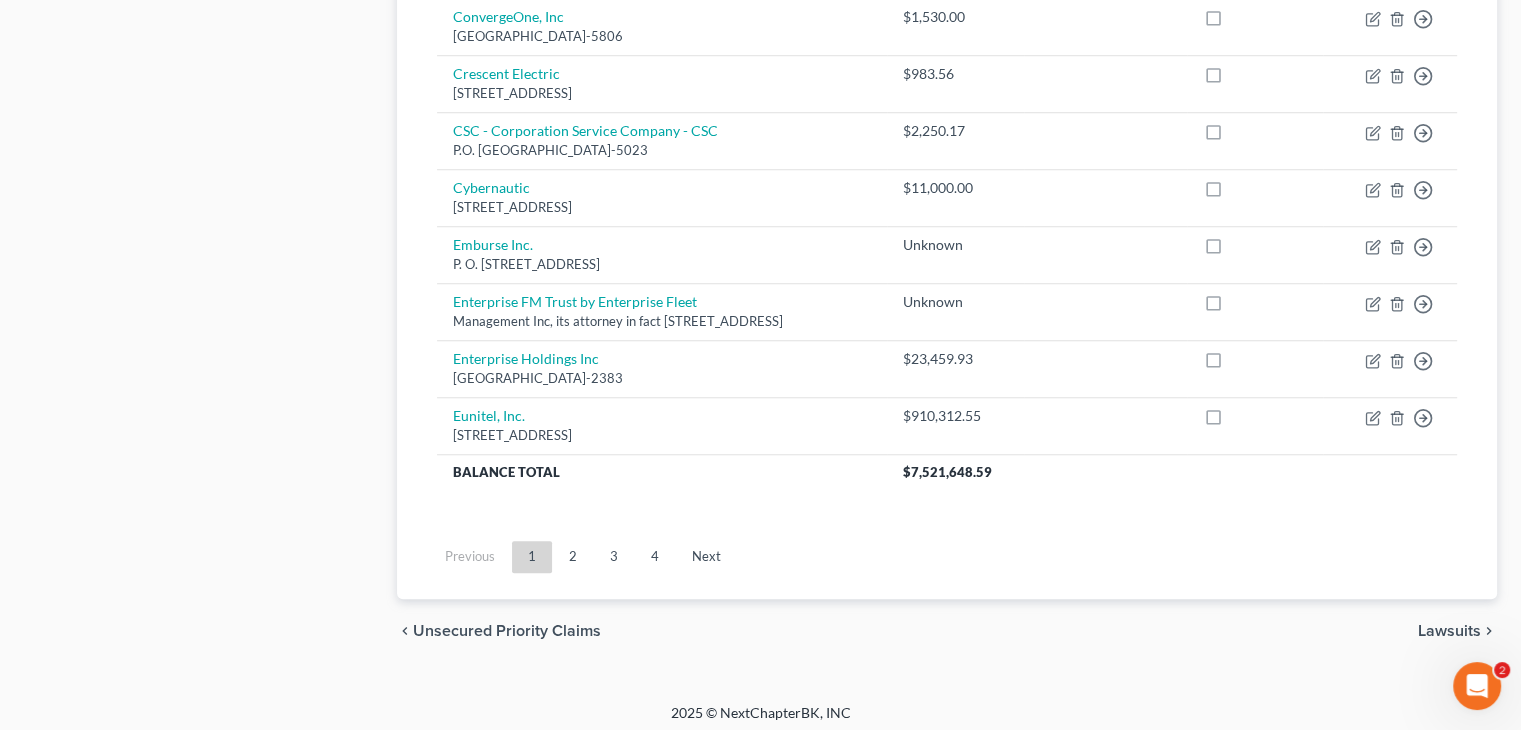 scroll, scrollTop: 1614, scrollLeft: 0, axis: vertical 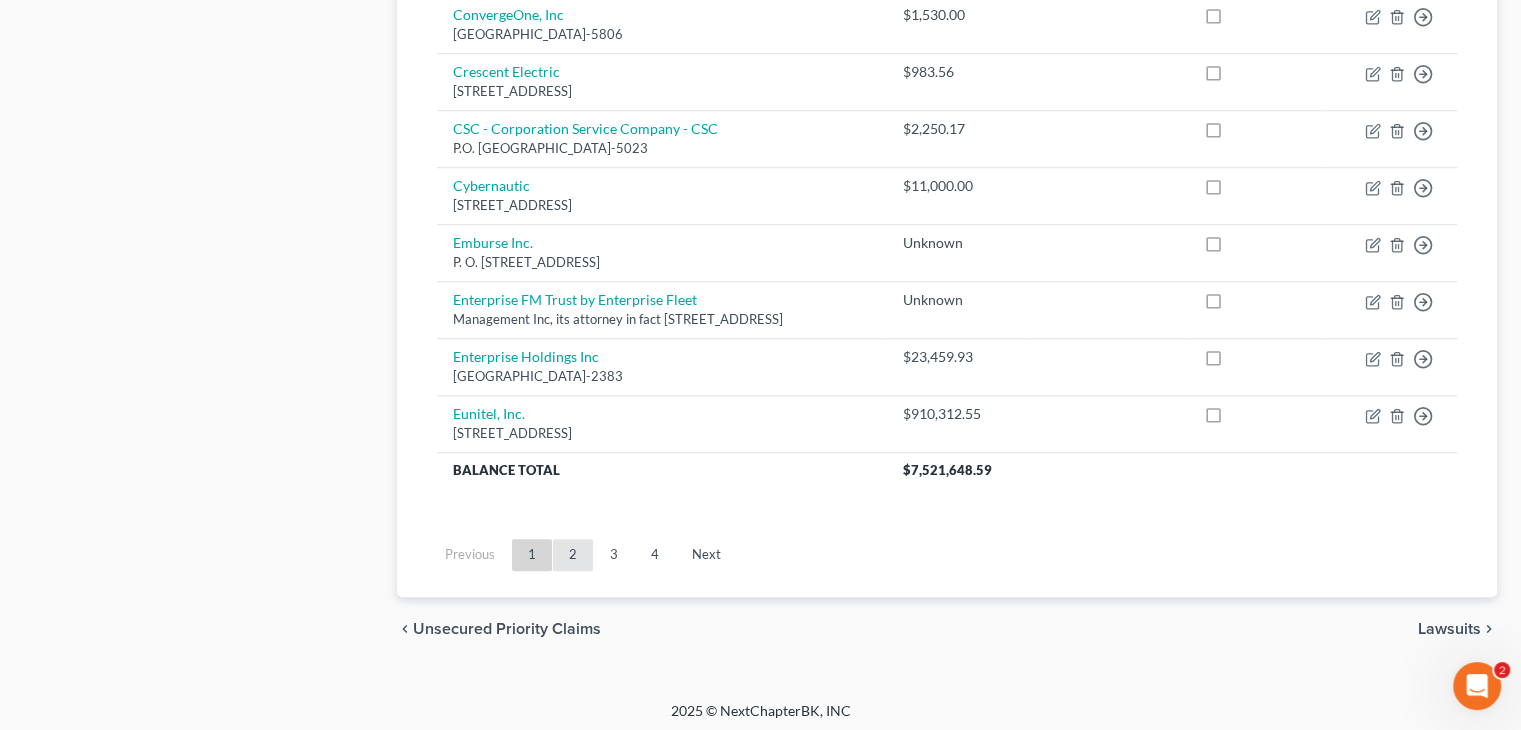 click on "2" at bounding box center (573, 555) 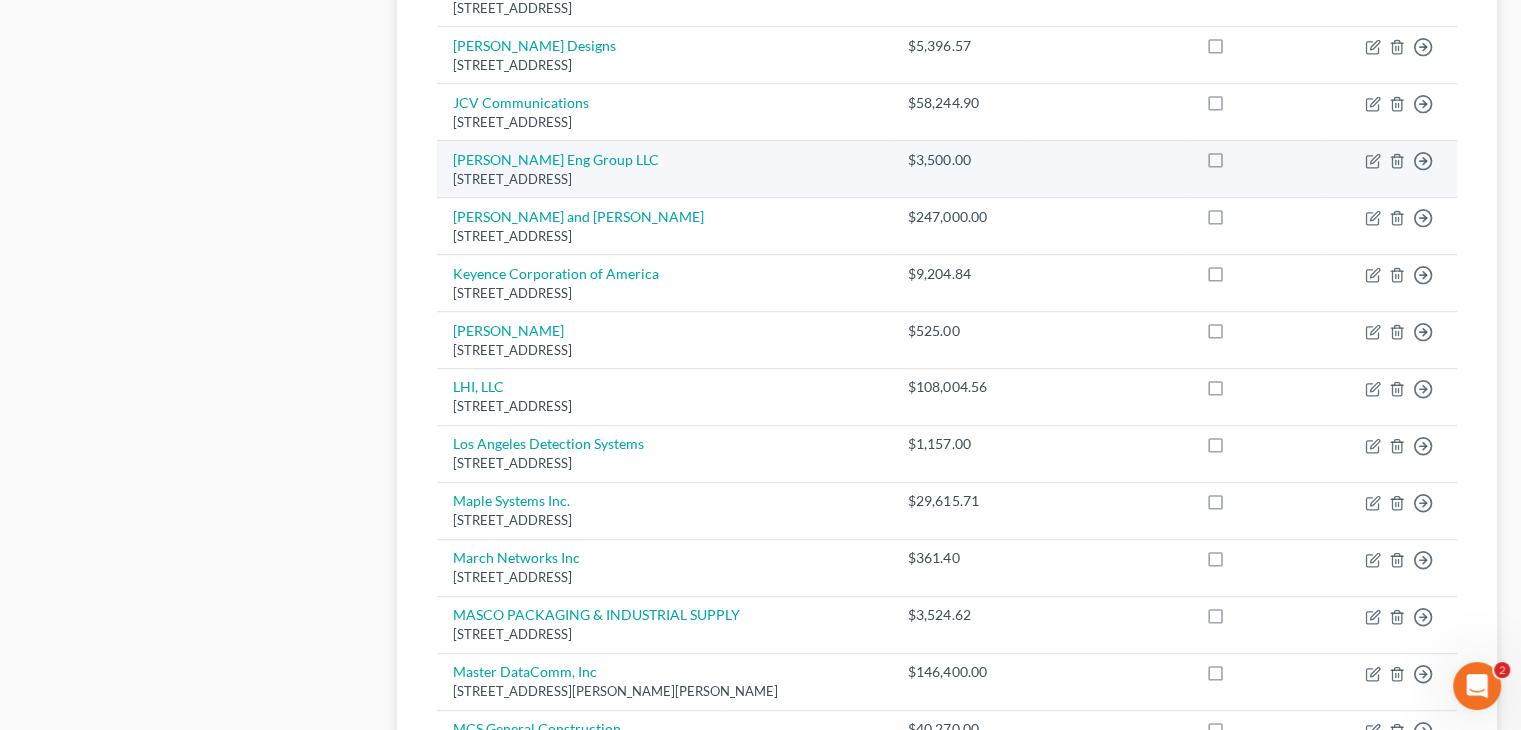 scroll, scrollTop: 1578, scrollLeft: 0, axis: vertical 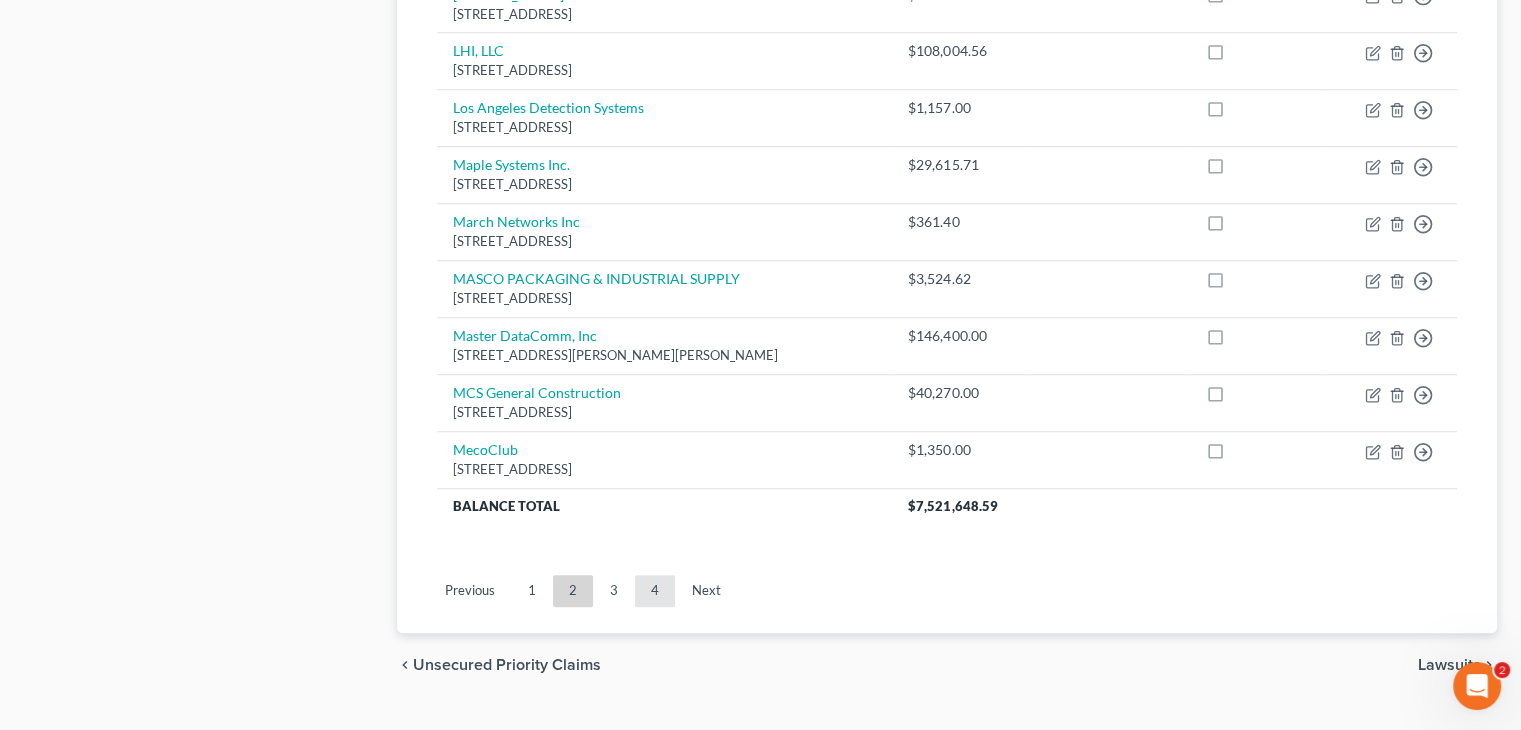 click on "4" at bounding box center [655, 591] 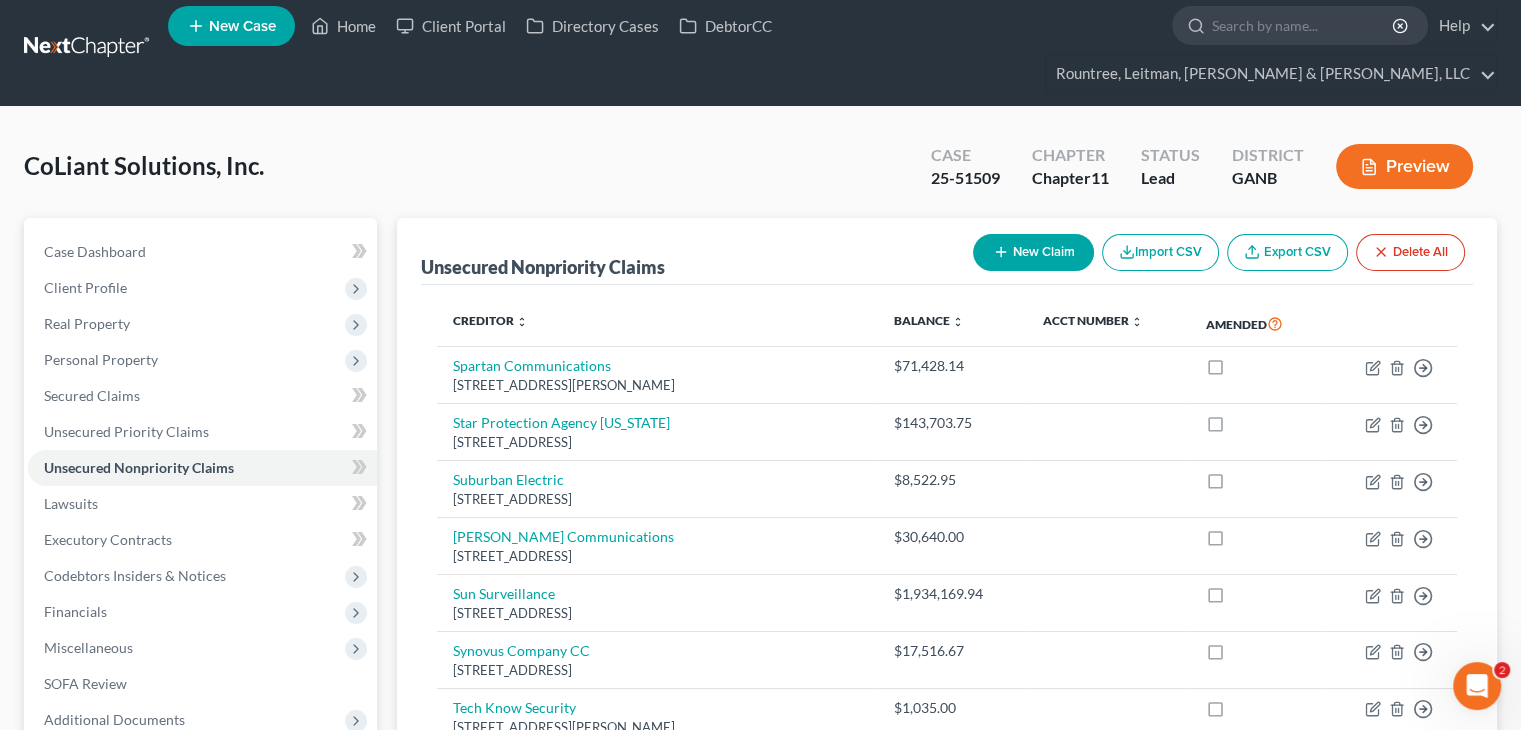 scroll, scrollTop: 0, scrollLeft: 0, axis: both 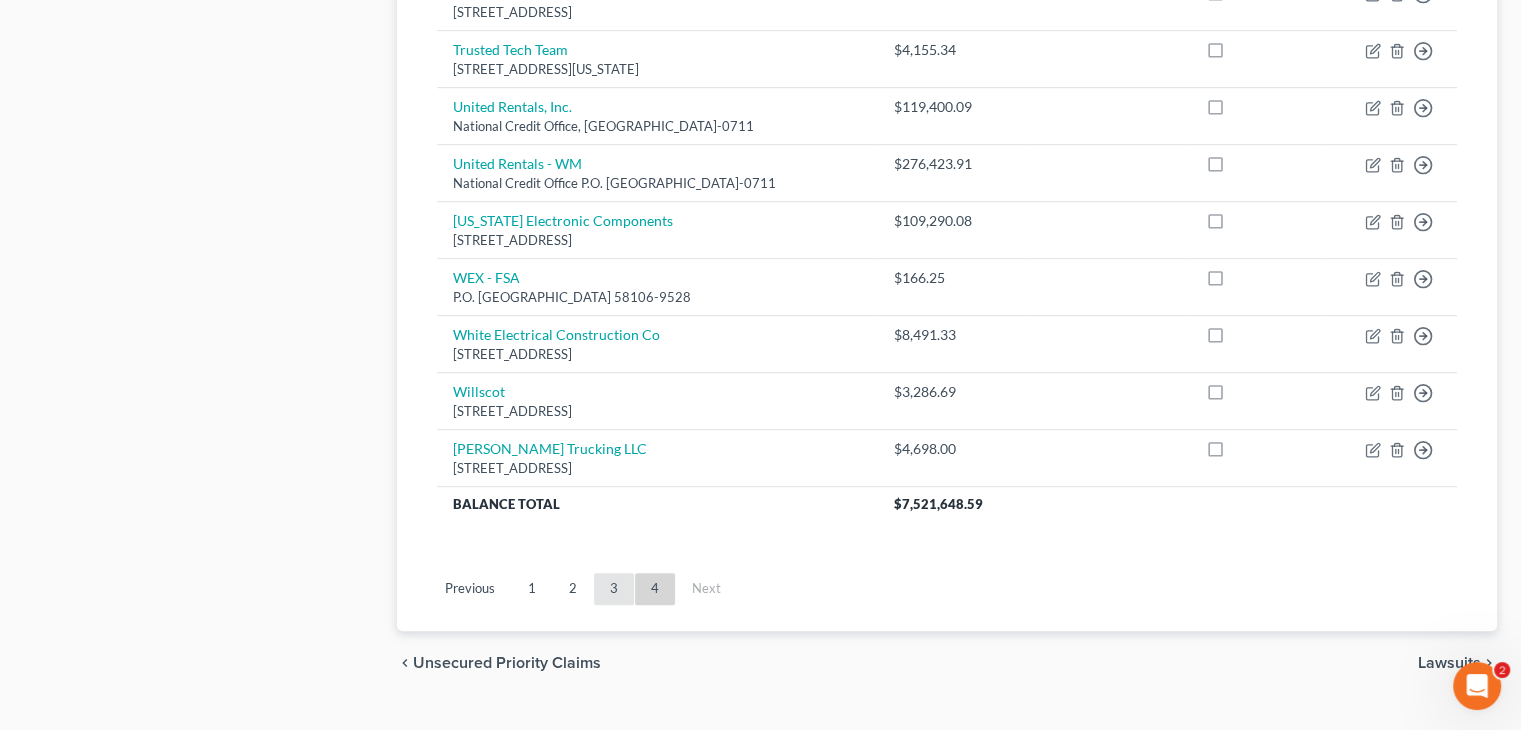 click on "3" at bounding box center (614, 589) 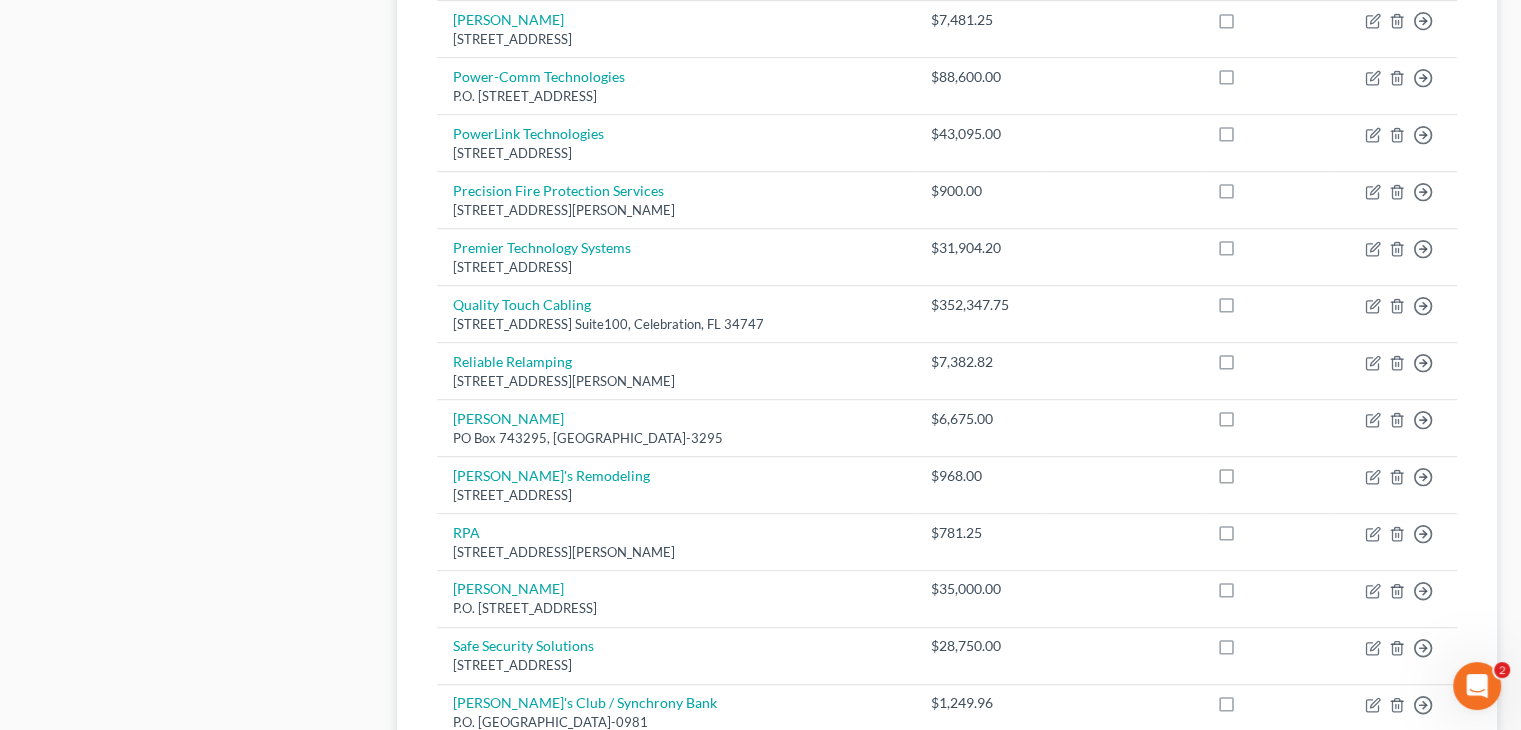 scroll, scrollTop: 924, scrollLeft: 0, axis: vertical 